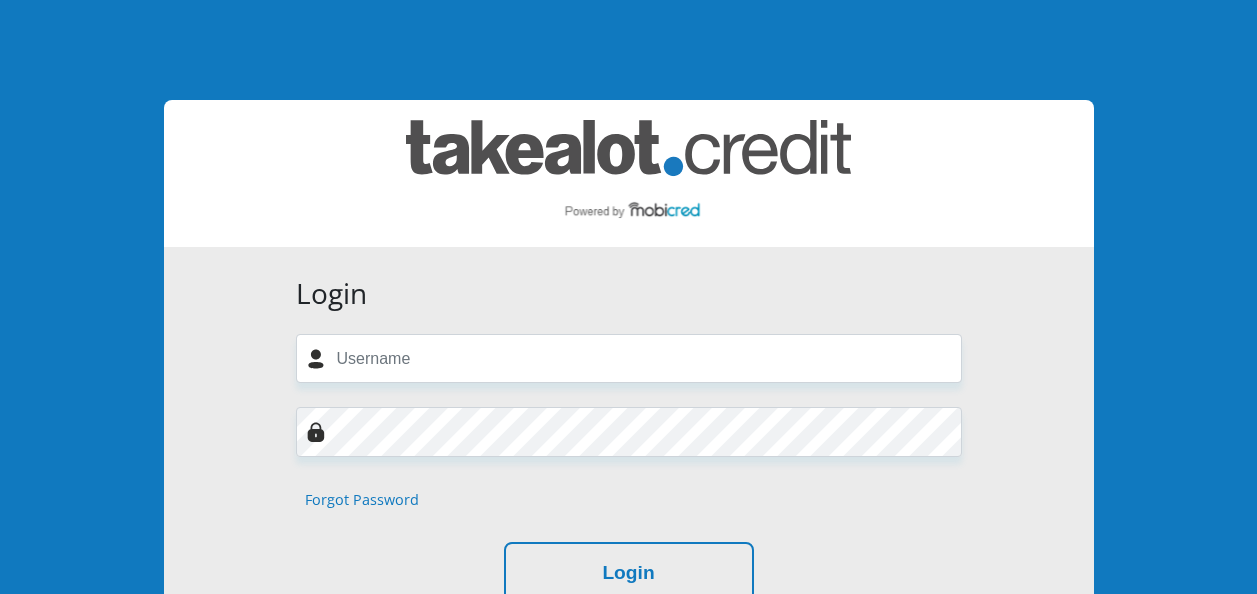 scroll, scrollTop: 0, scrollLeft: 0, axis: both 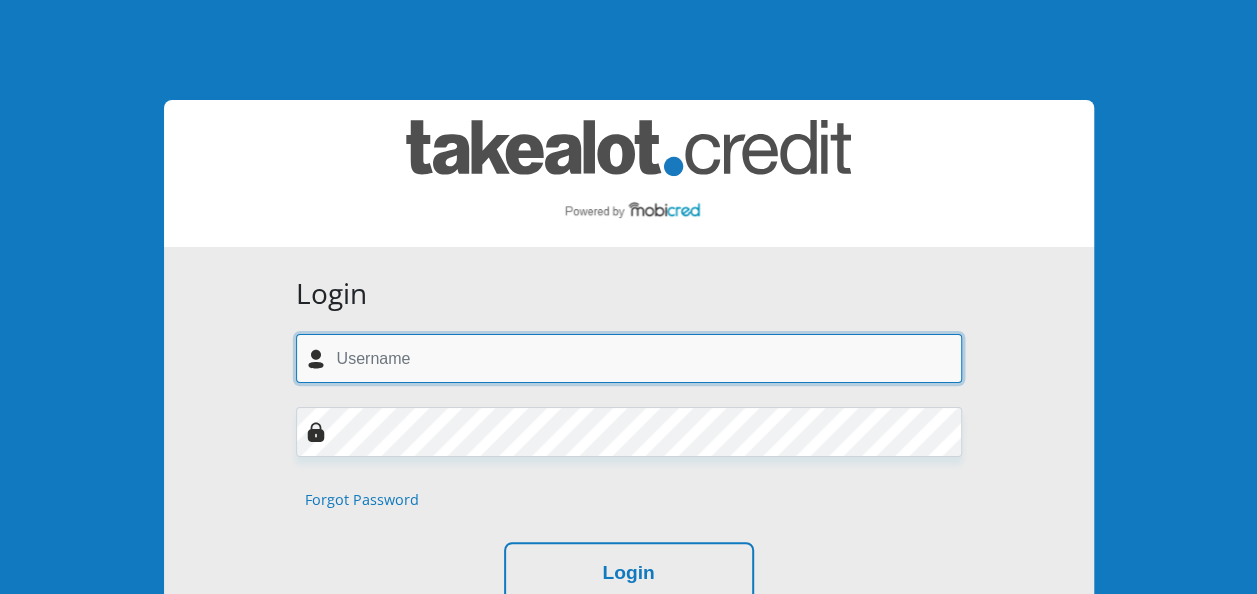 drag, startPoint x: 484, startPoint y: 368, endPoint x: 466, endPoint y: 368, distance: 18 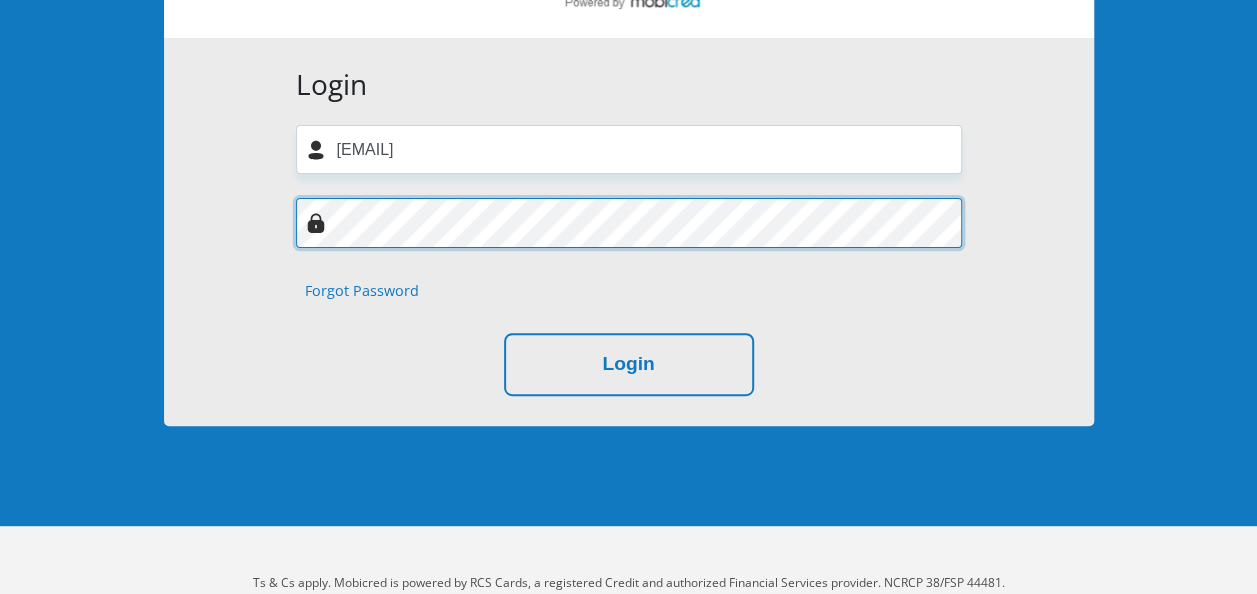 scroll, scrollTop: 254, scrollLeft: 0, axis: vertical 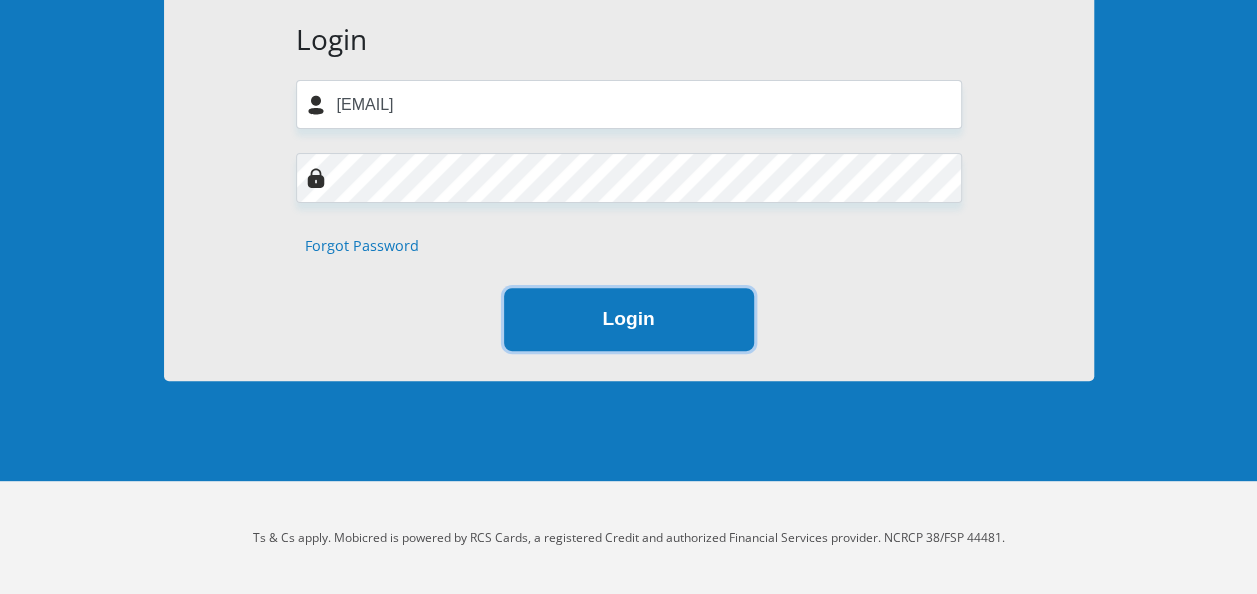 click on "Login" at bounding box center [629, 319] 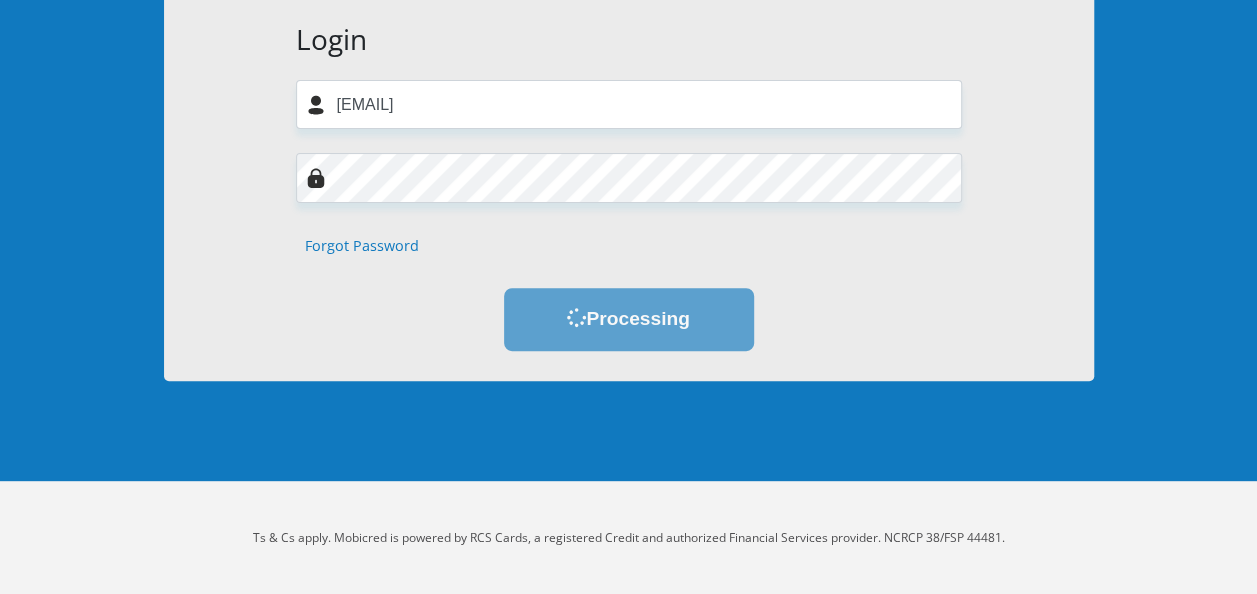 scroll, scrollTop: 0, scrollLeft: 0, axis: both 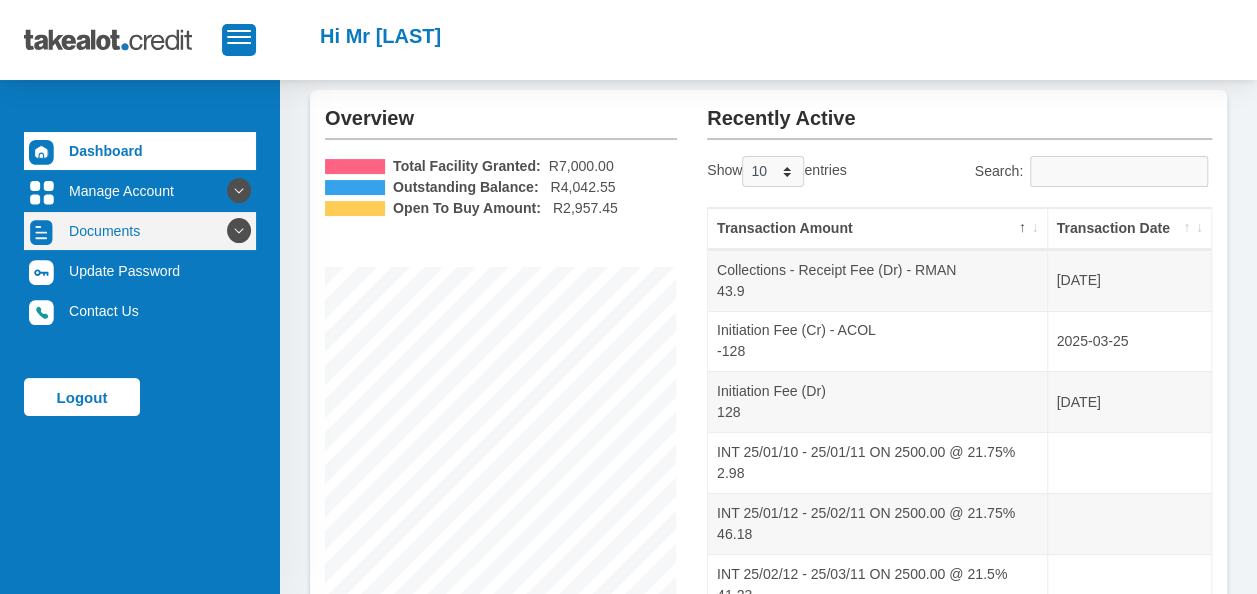click at bounding box center (239, 231) 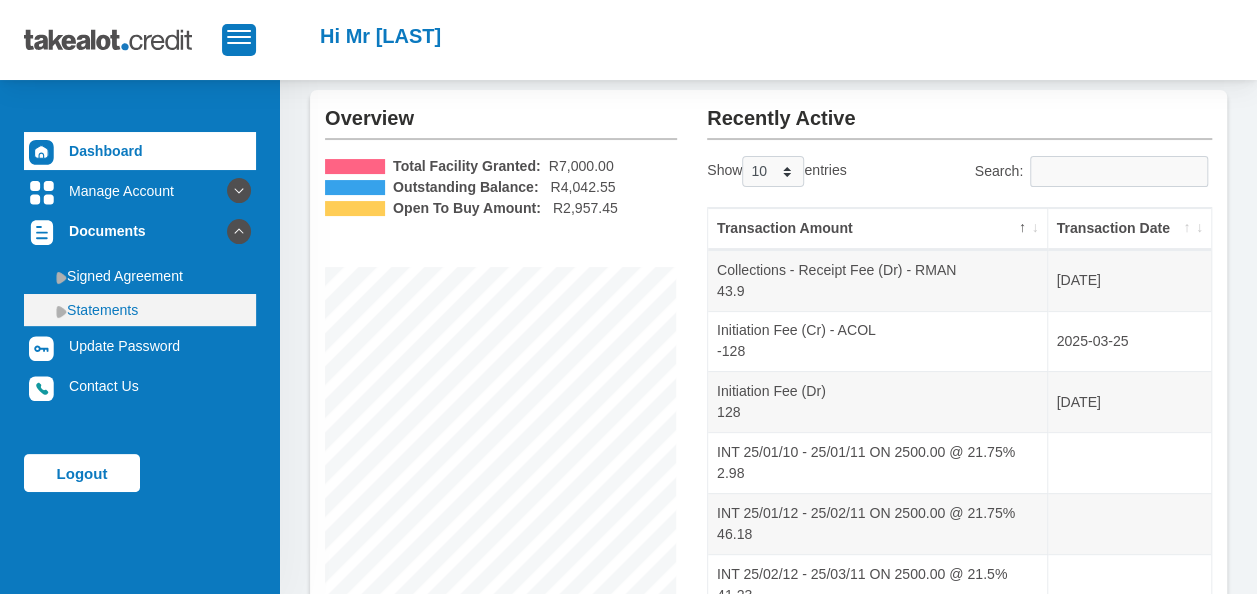 click on "Statements" at bounding box center [140, 310] 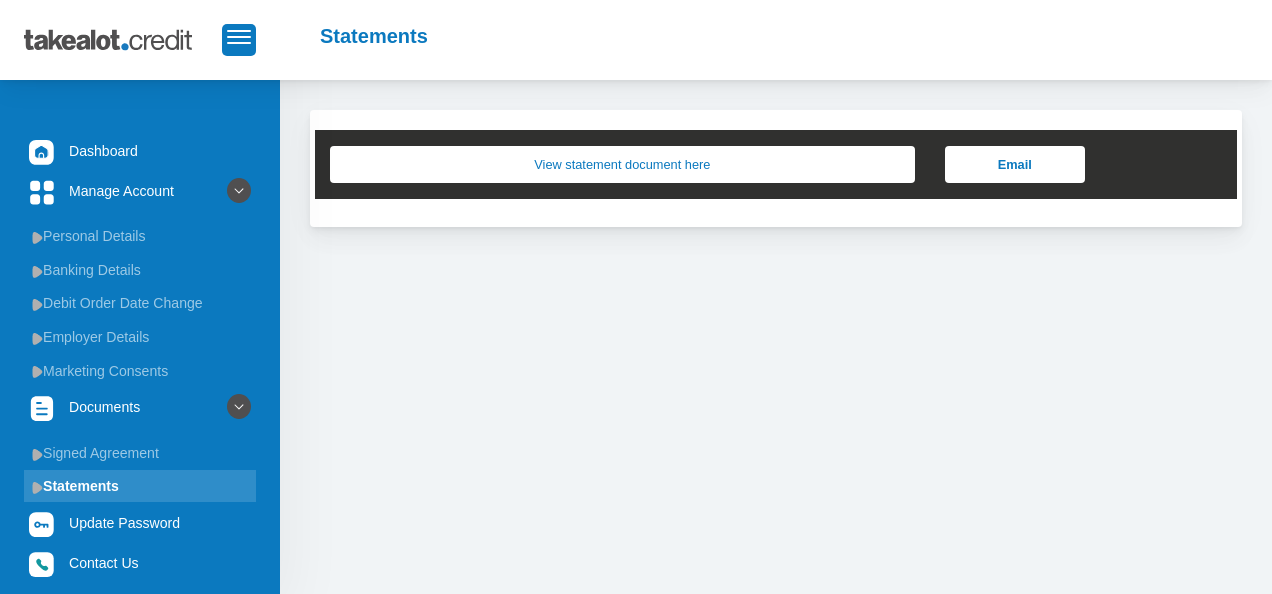 scroll, scrollTop: 0, scrollLeft: 0, axis: both 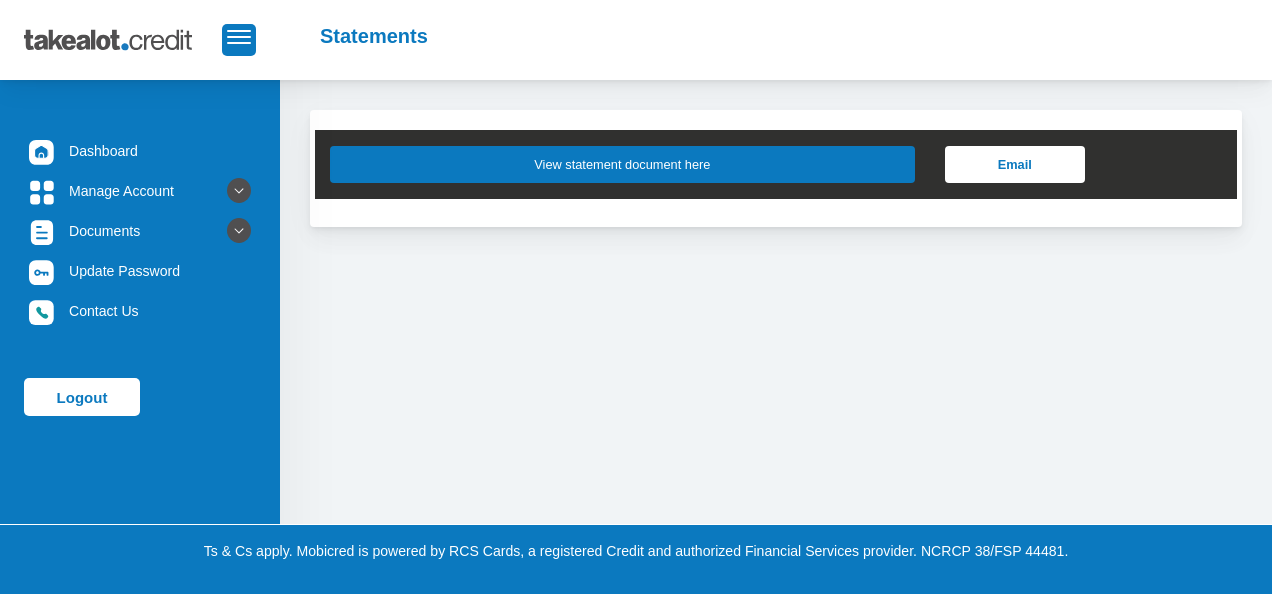click on "View statement document here" at bounding box center [622, 164] 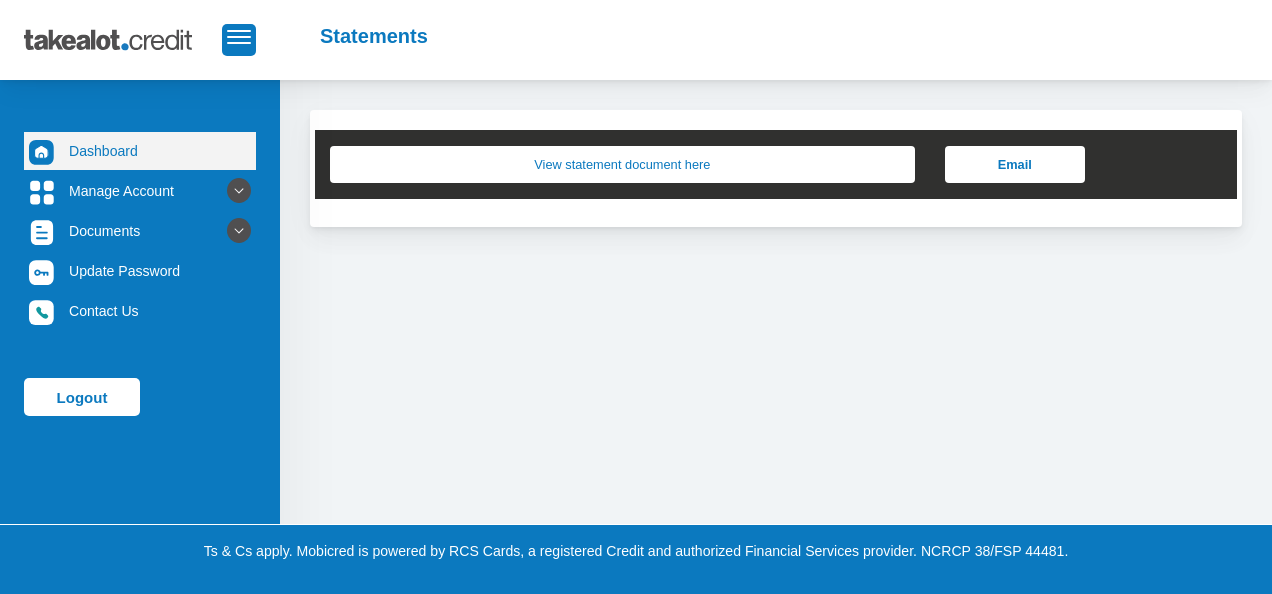 click on "Dashboard" at bounding box center (140, 151) 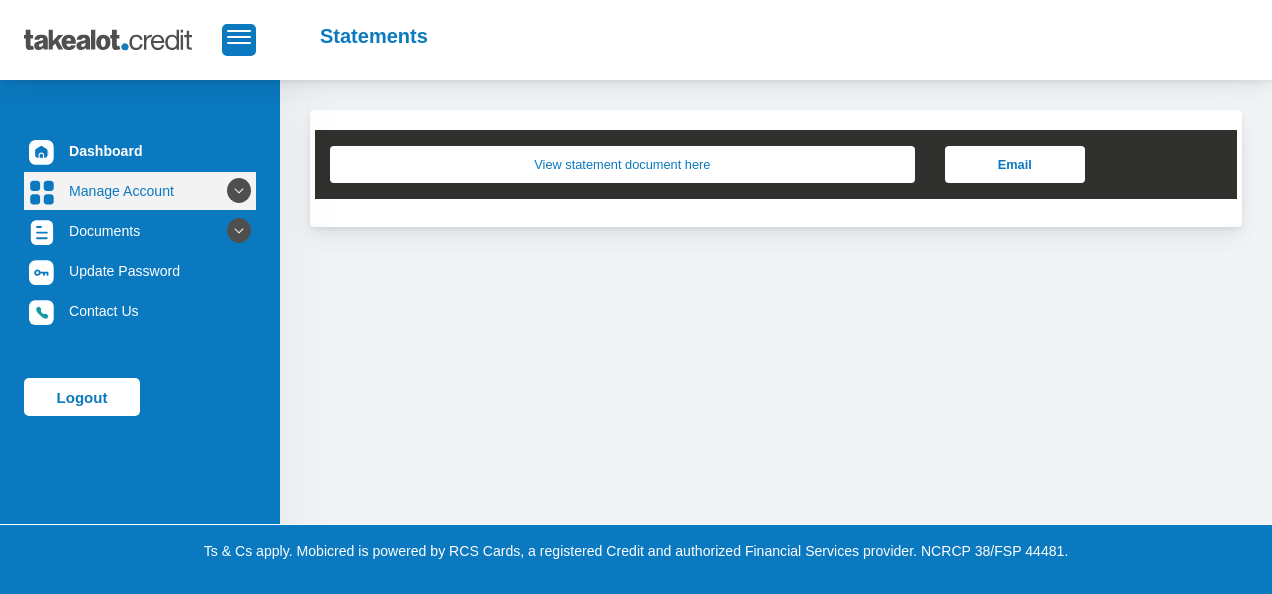 click at bounding box center [239, 191] 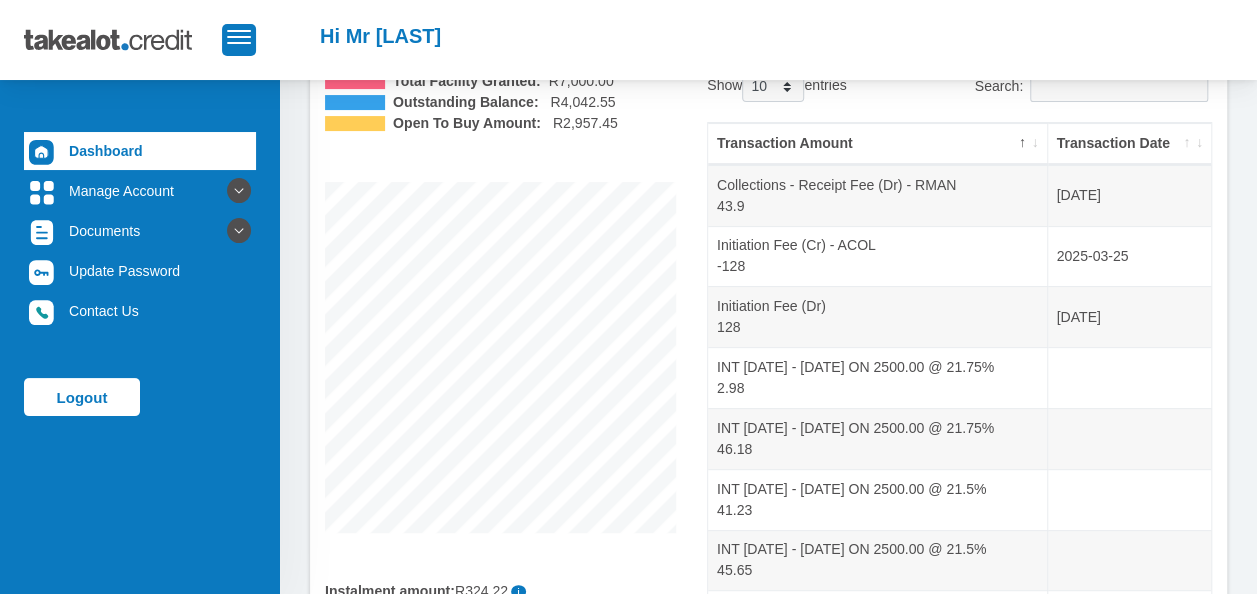 scroll, scrollTop: 100, scrollLeft: 0, axis: vertical 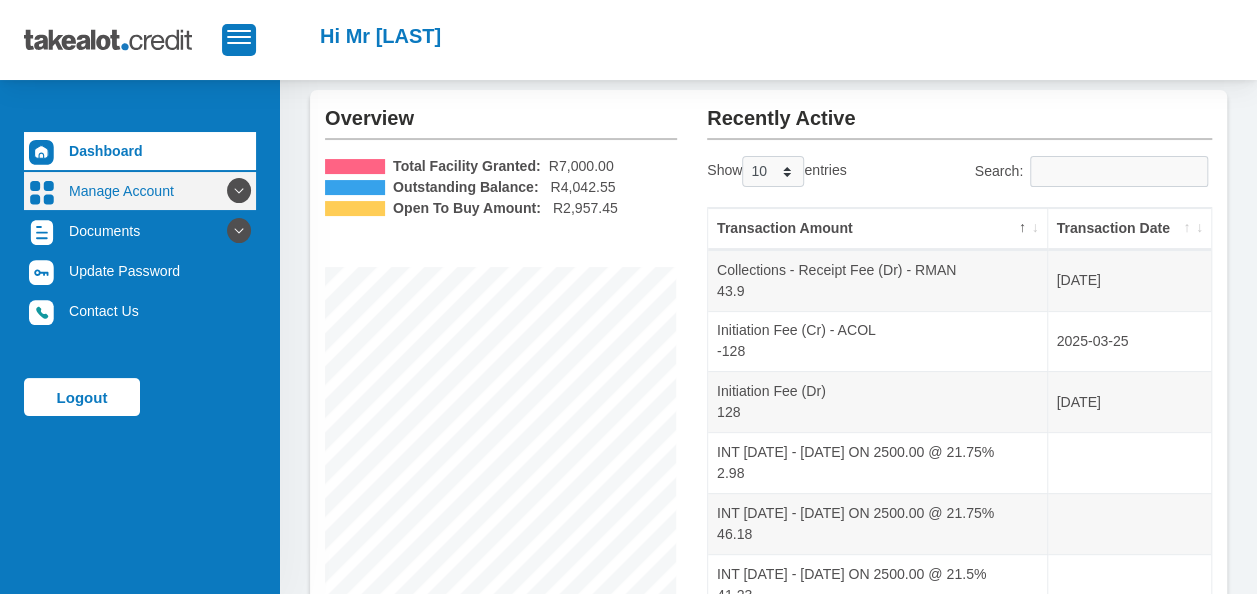 click at bounding box center (239, 191) 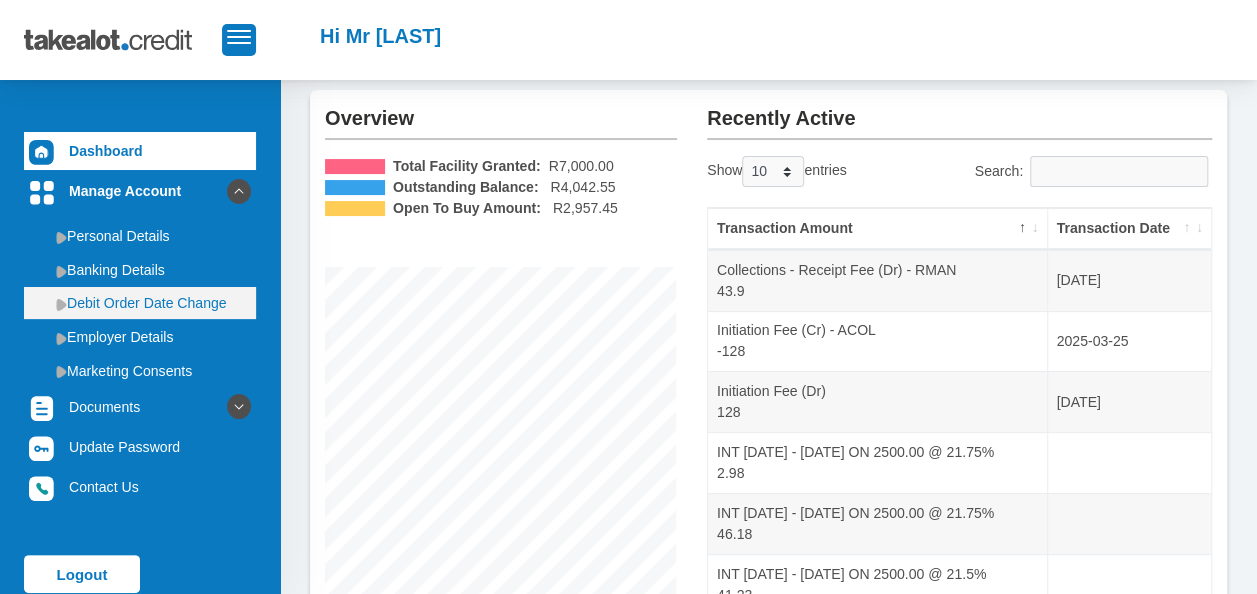 click on "Debit Order Date Change" at bounding box center [140, 303] 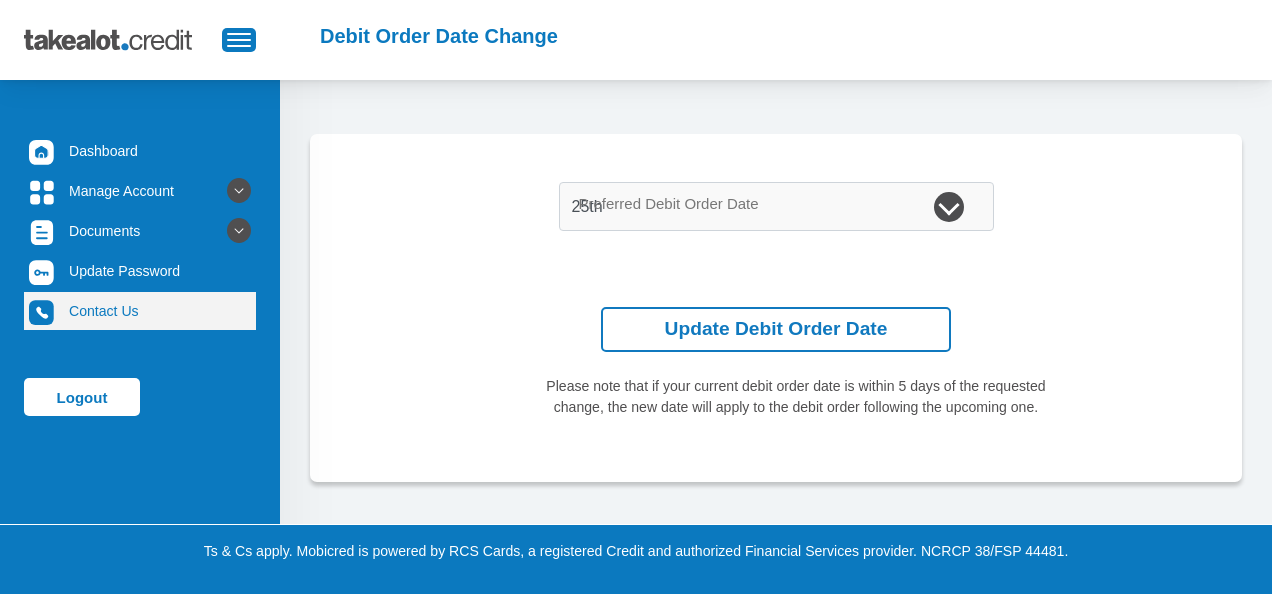 scroll, scrollTop: 0, scrollLeft: 0, axis: both 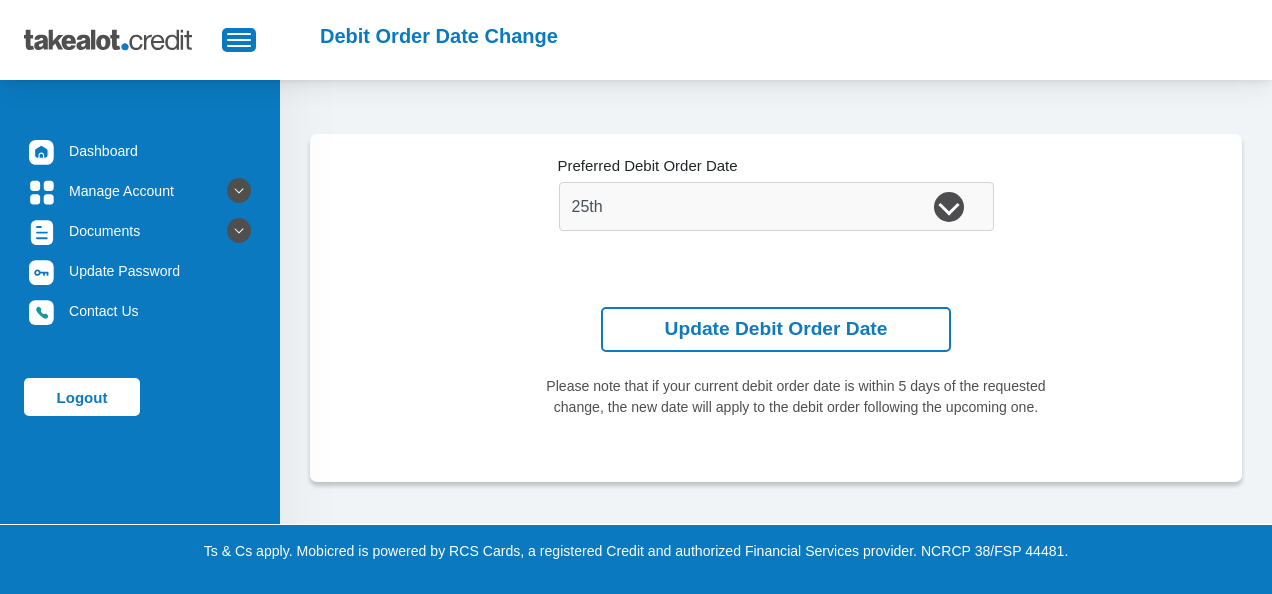 click on "1st
2nd
3rd
4th
5th
7th
18th
19th
20th
21st
22nd
23rd
24th
25th
26th
27th
28th
29th
30th
Preferred Debit Order Date" at bounding box center (776, 206) 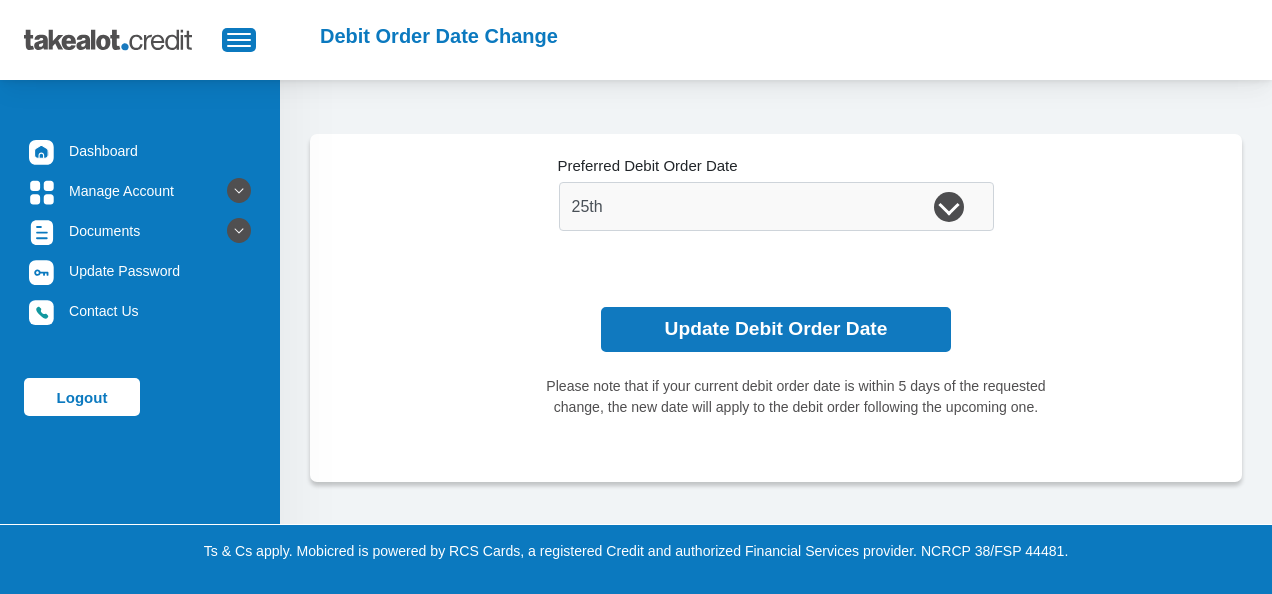 click on "Update Debit Order Date" at bounding box center [776, 329] 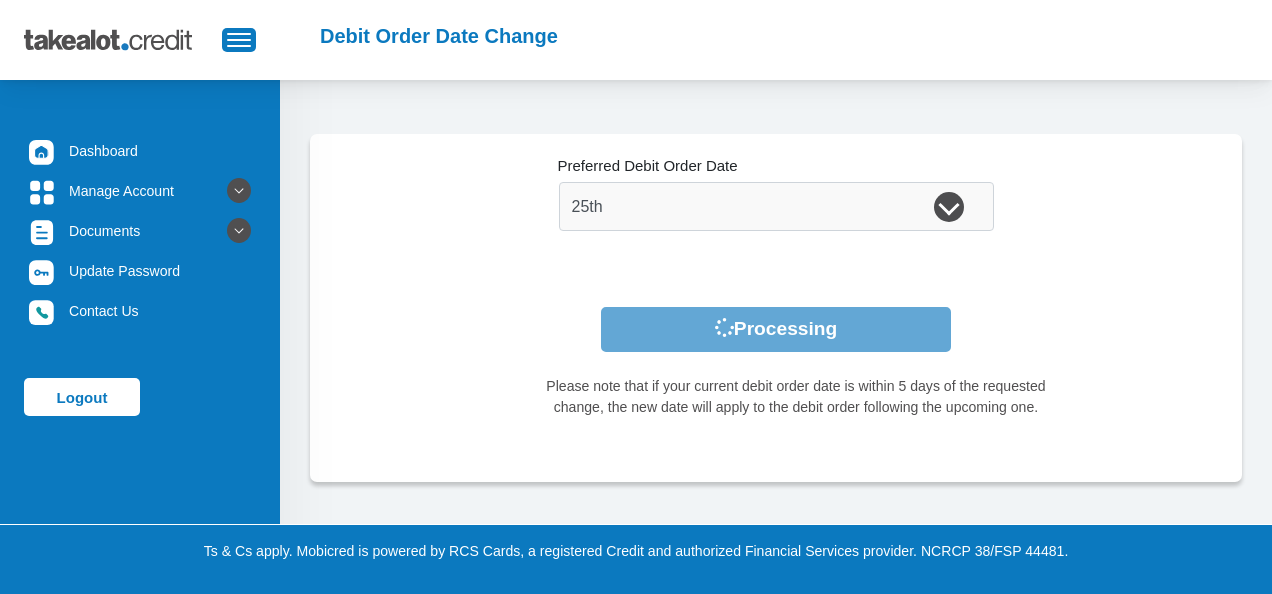 scroll, scrollTop: 0, scrollLeft: 0, axis: both 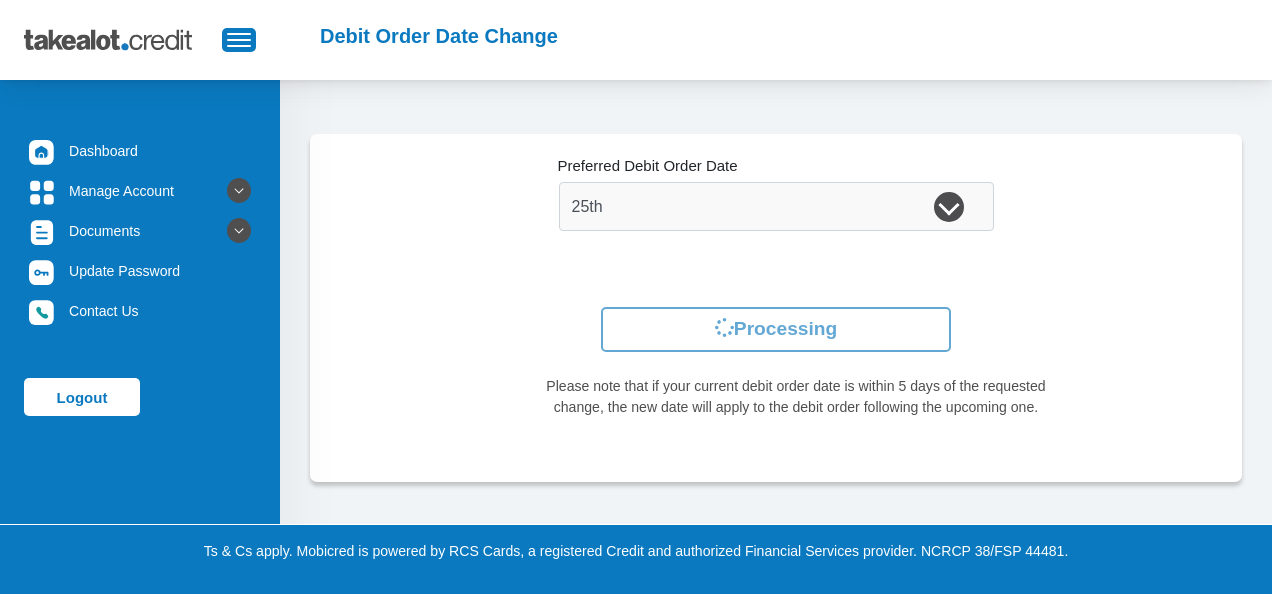 click on "1st
2nd
3rd
4th
5th
7th
18th
19th
20th
21st
22nd
23rd
24th
25th
26th
27th
28th
29th
30th
Preferred Debit Order Date" at bounding box center (776, 206) 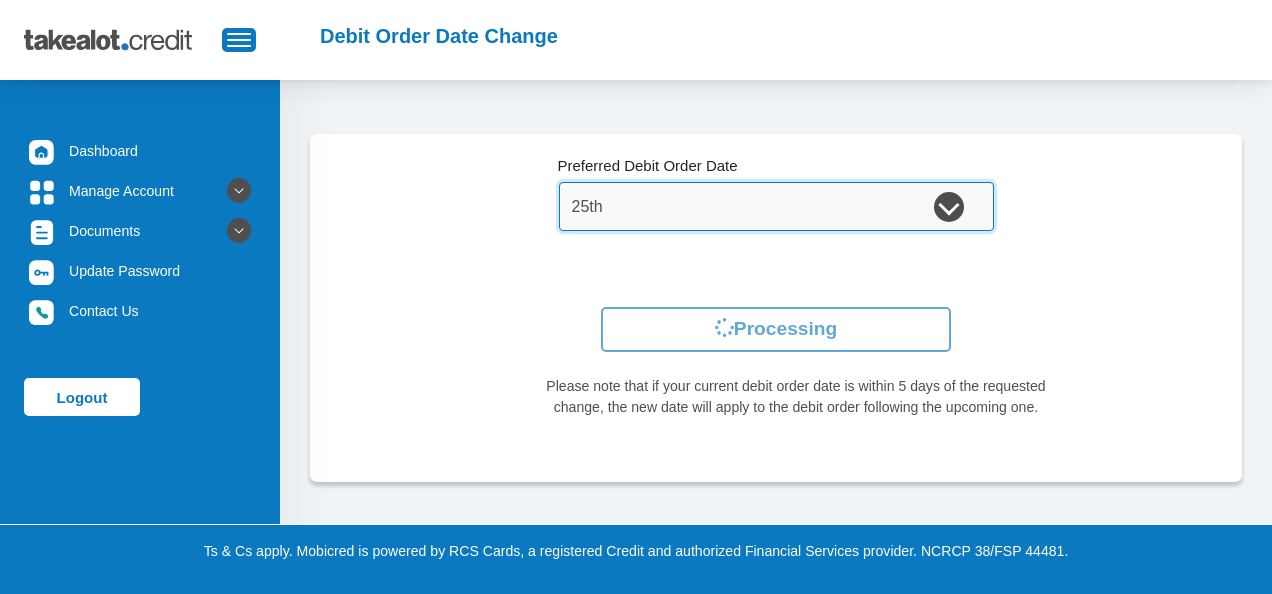 drag, startPoint x: 729, startPoint y: 216, endPoint x: 610, endPoint y: 197, distance: 120.50726 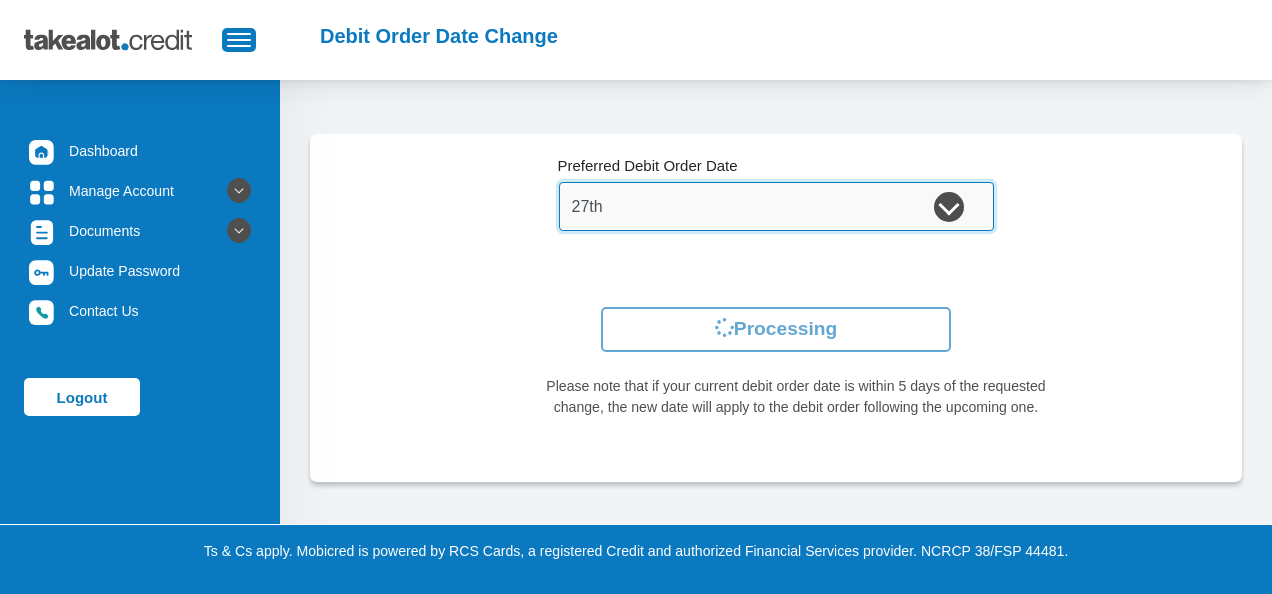 click on "1st
2nd
3rd
4th
5th
7th
18th
19th
20th
21st
22nd
23rd
24th
25th
26th
27th
28th
29th
30th" at bounding box center [776, 206] 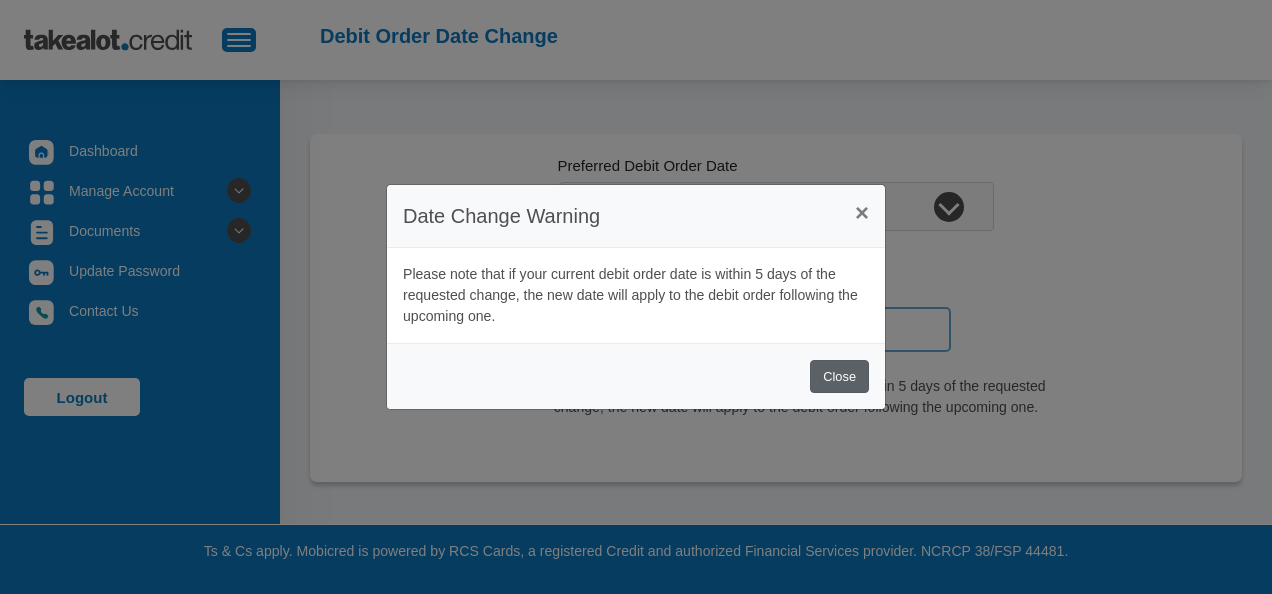 click on "Close" at bounding box center [839, 376] 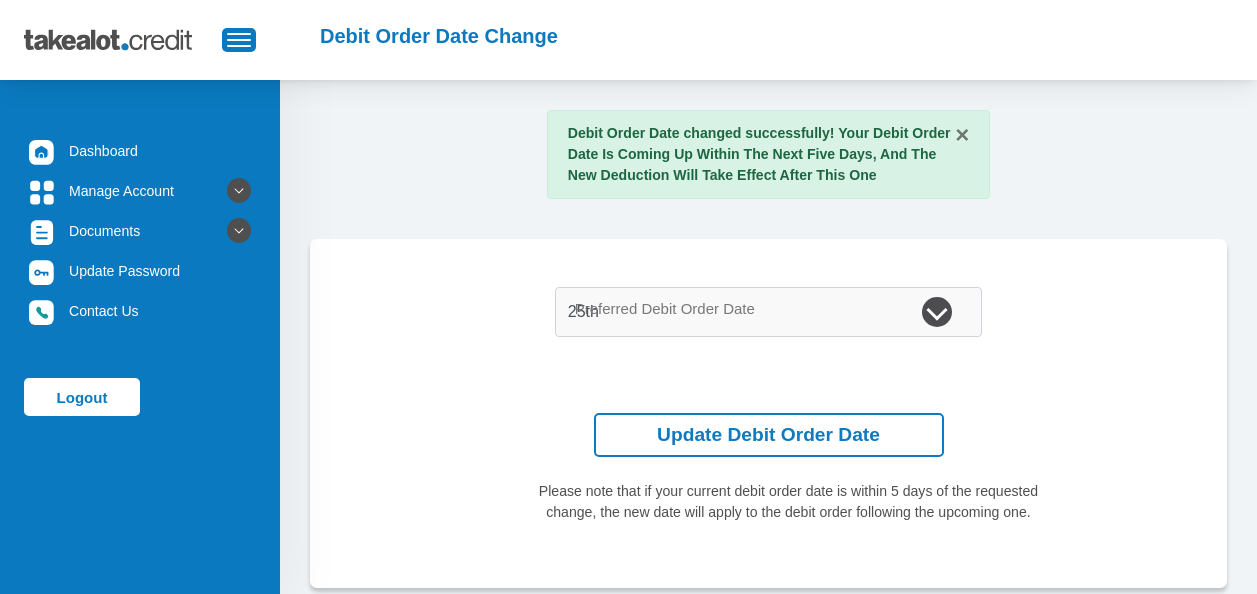 scroll, scrollTop: 0, scrollLeft: 0, axis: both 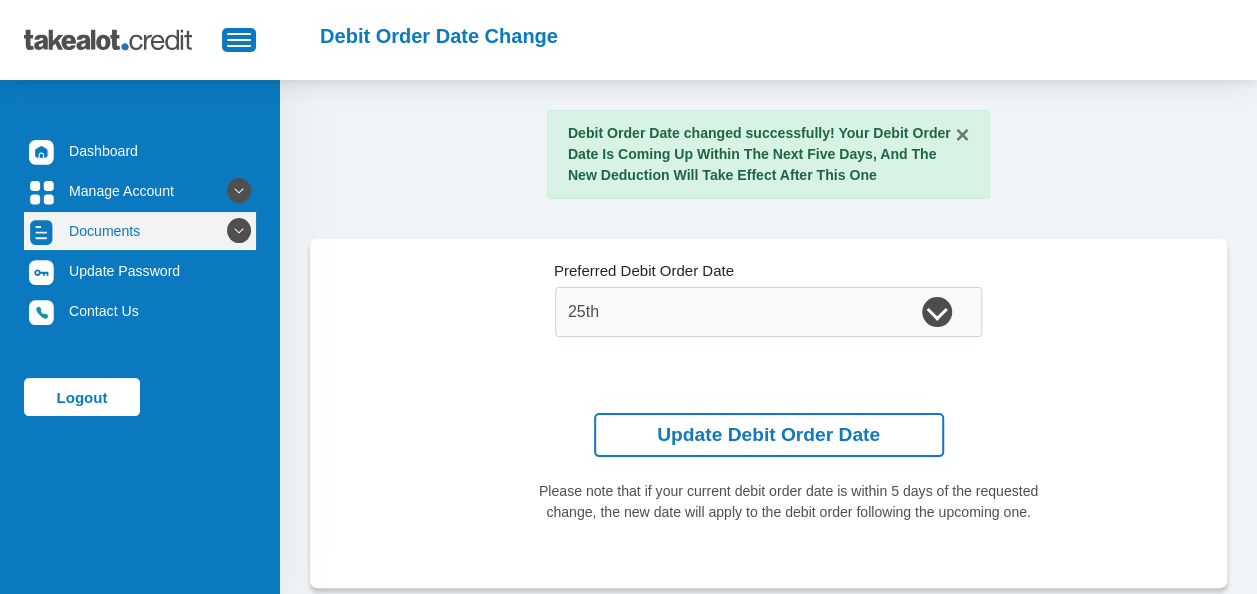 click at bounding box center [239, 231] 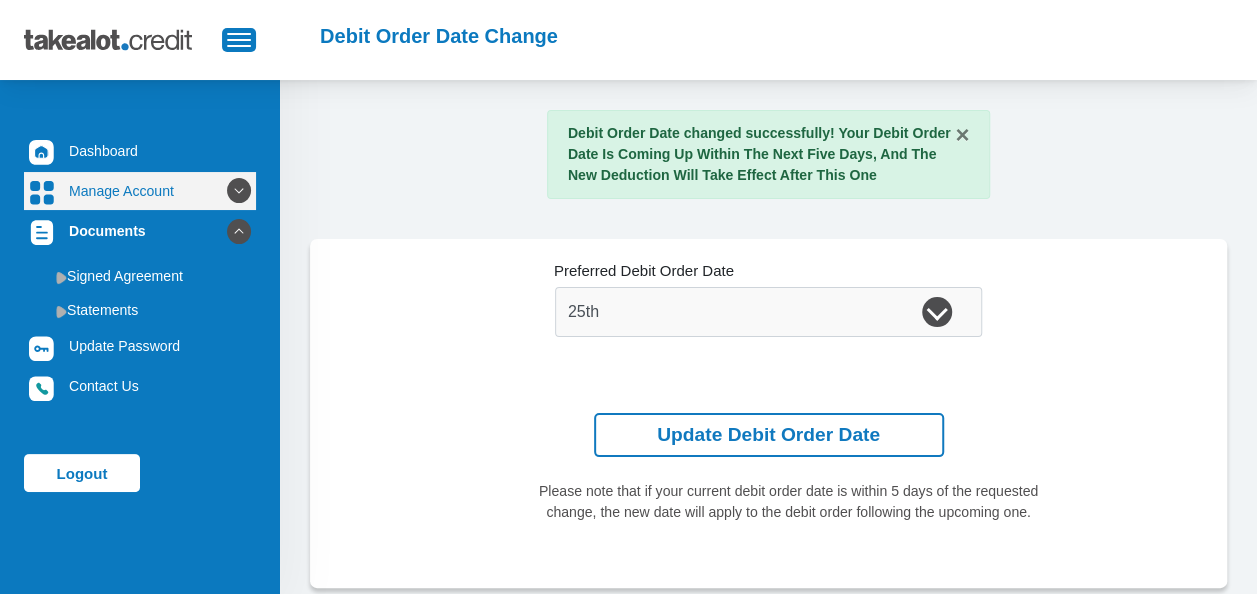 click at bounding box center (239, 191) 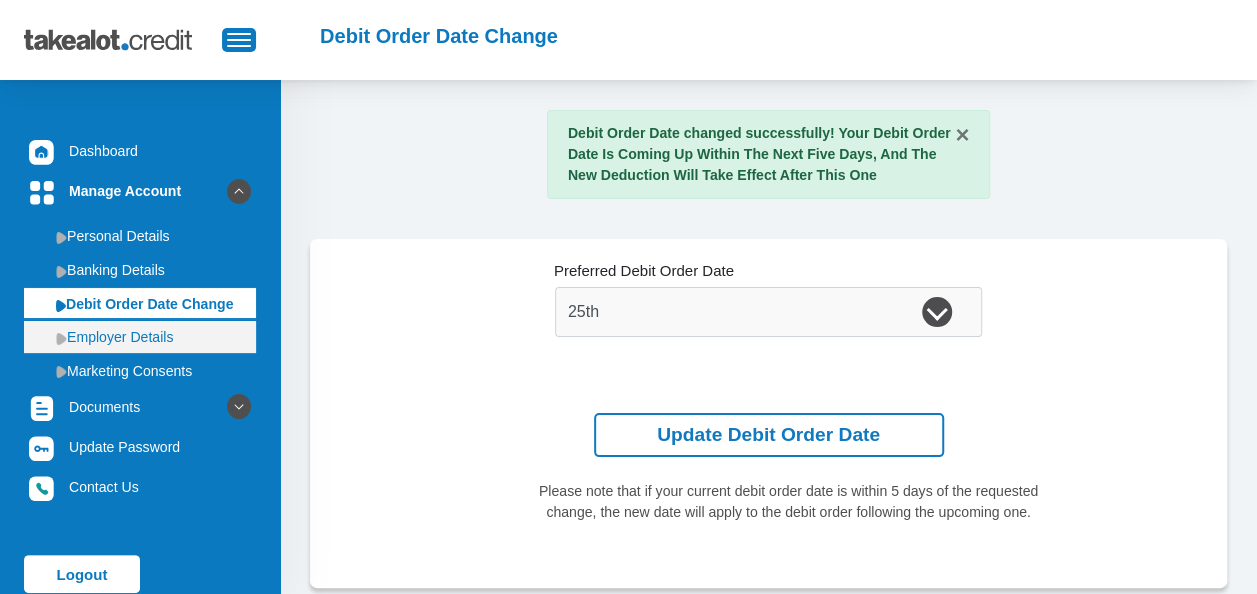 click on "Employer Details" at bounding box center [140, 337] 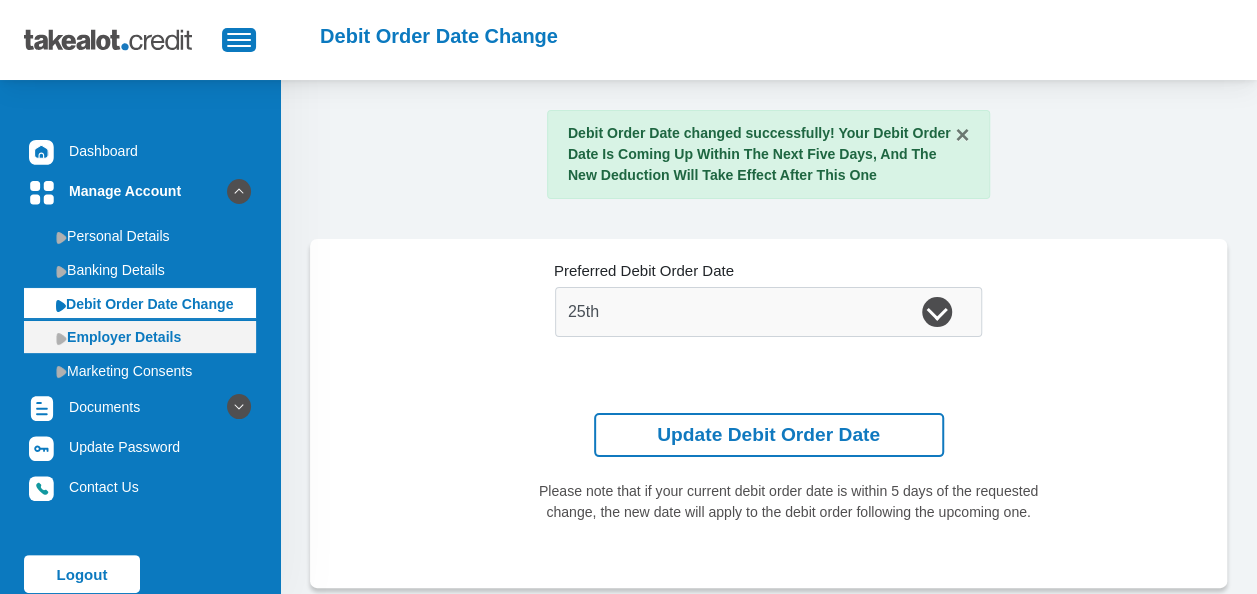 click at bounding box center [61, 338] 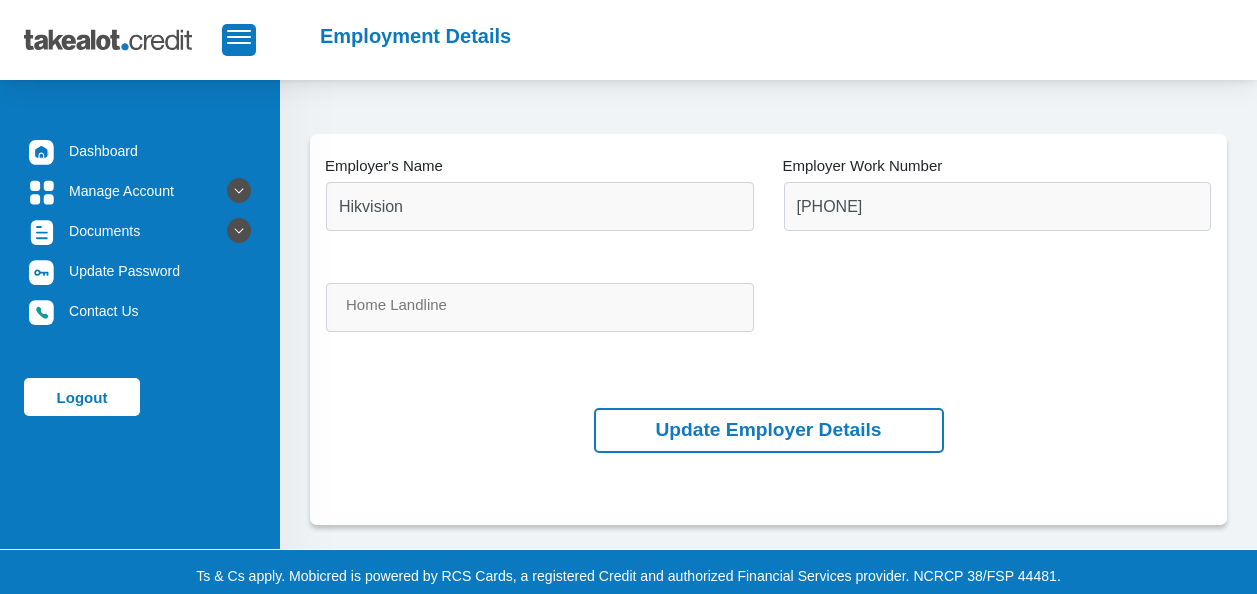 scroll, scrollTop: 0, scrollLeft: 0, axis: both 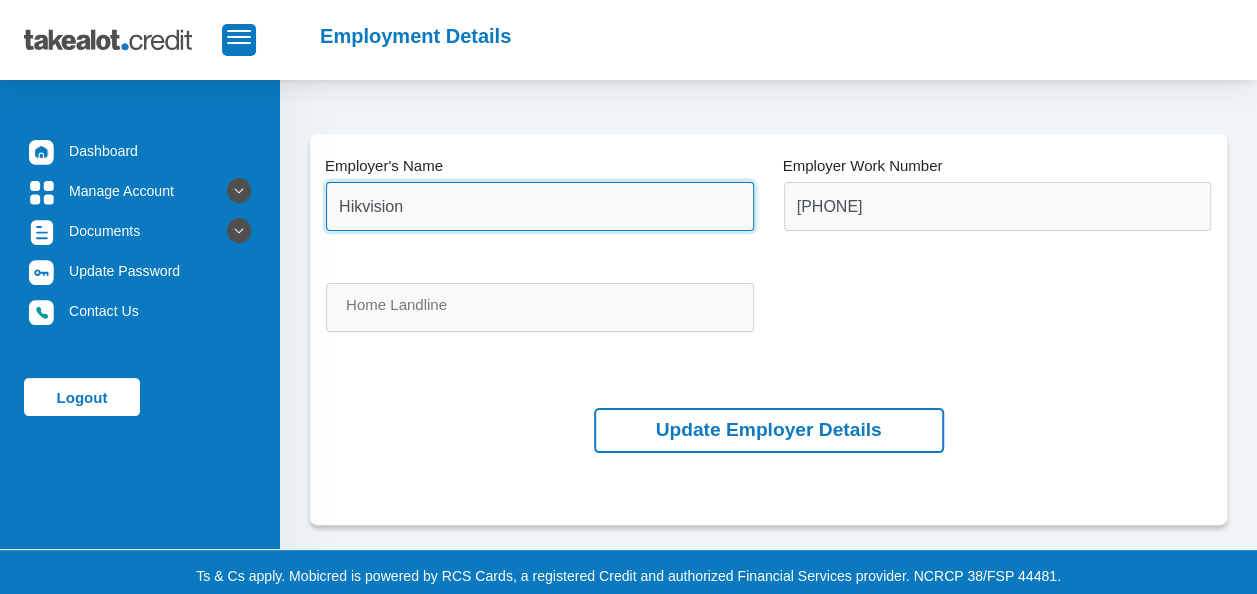 drag, startPoint x: 482, startPoint y: 202, endPoint x: 469, endPoint y: 202, distance: 13 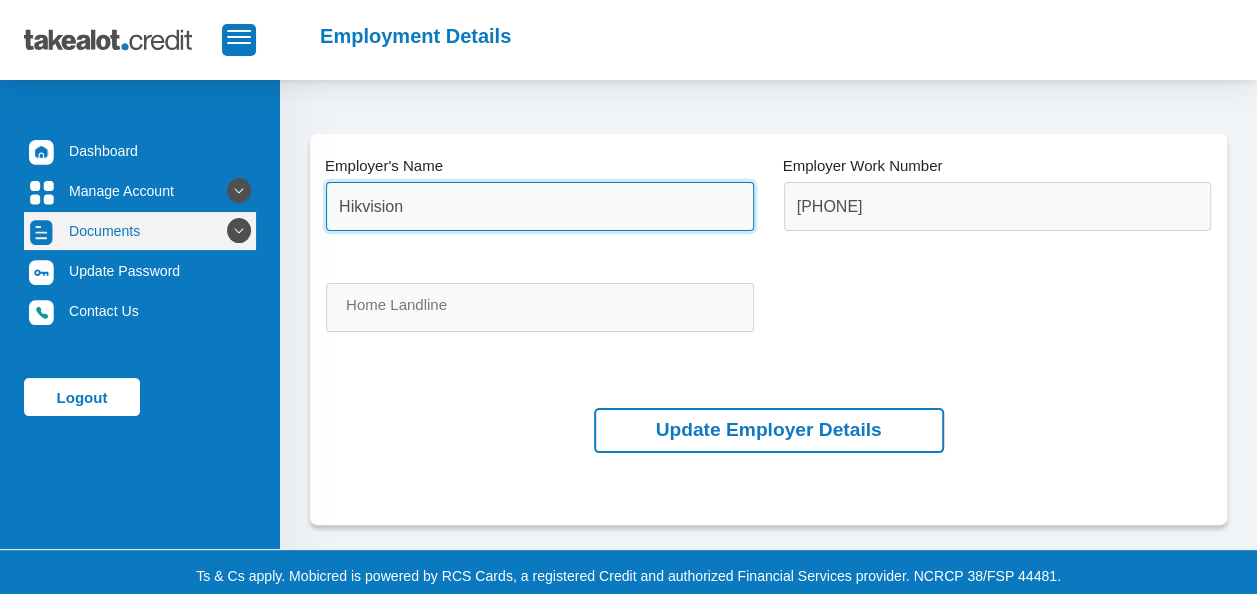 drag, startPoint x: 480, startPoint y: 205, endPoint x: 205, endPoint y: 240, distance: 277.21832 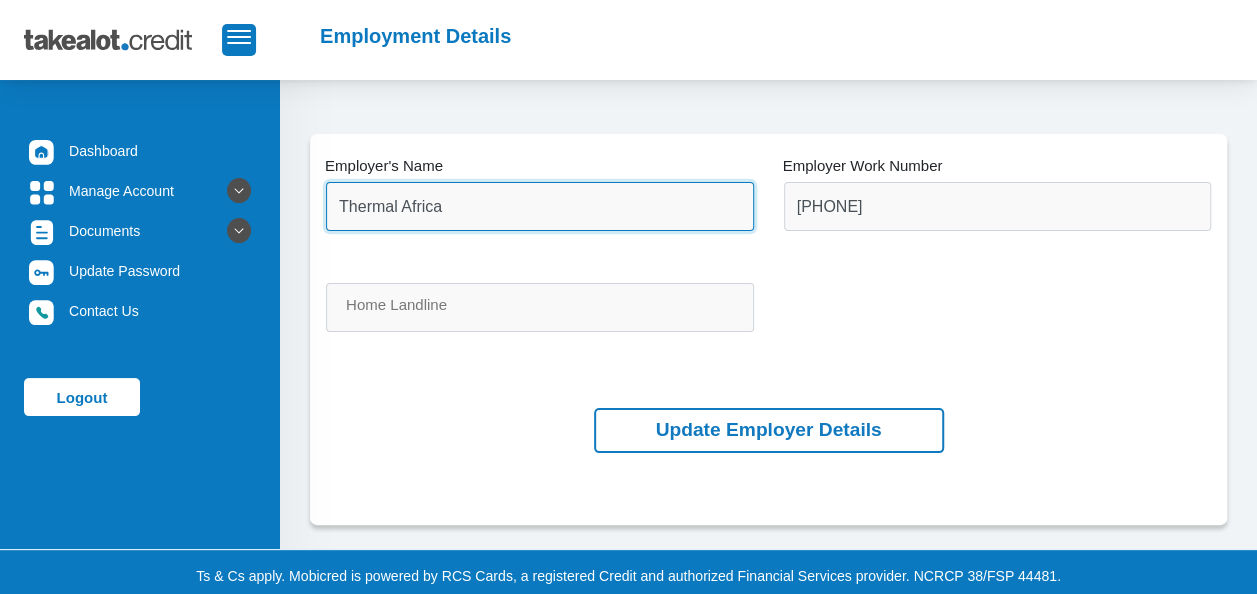 type on "Thermal Africa" 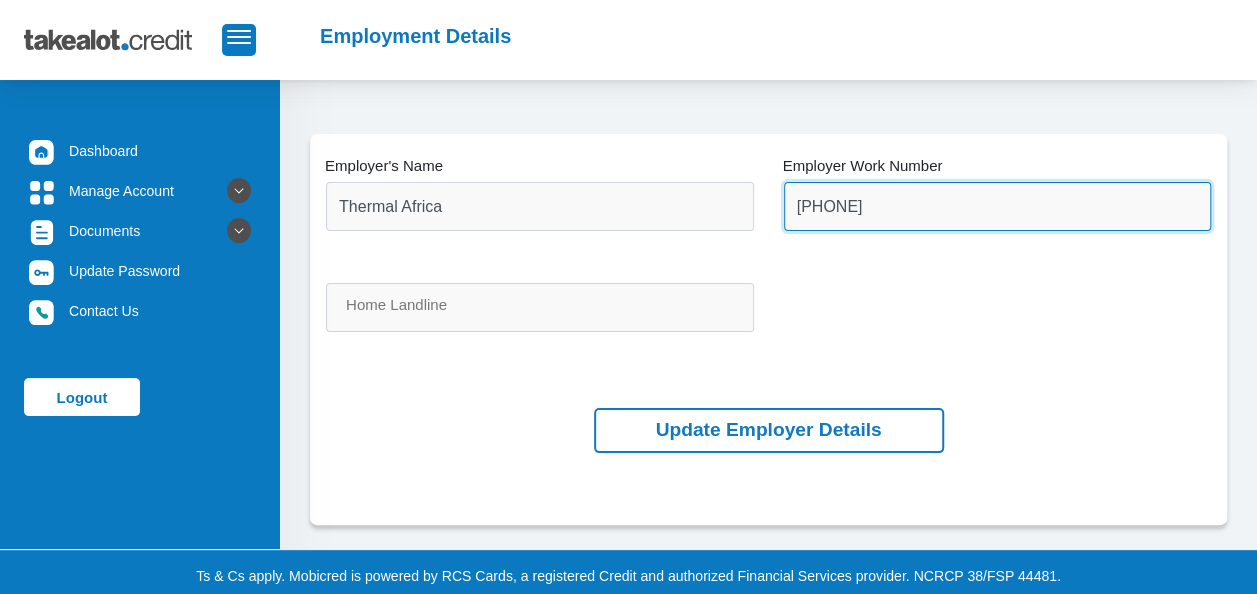 click on "[PHONE]" at bounding box center [998, 206] 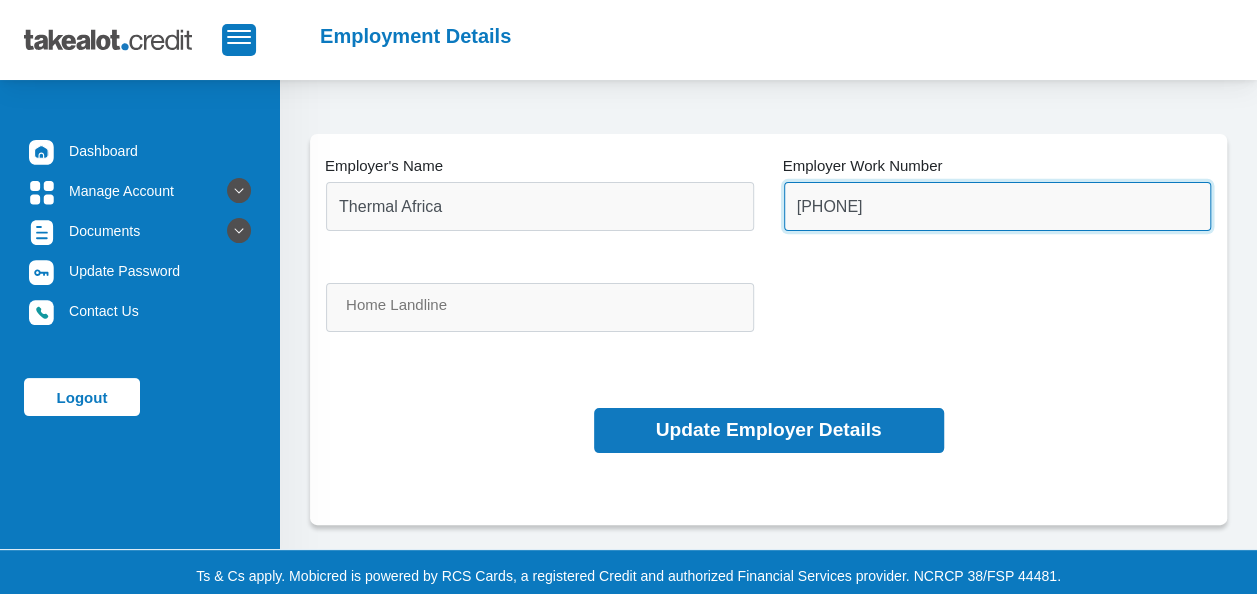 type on "[PHONE]" 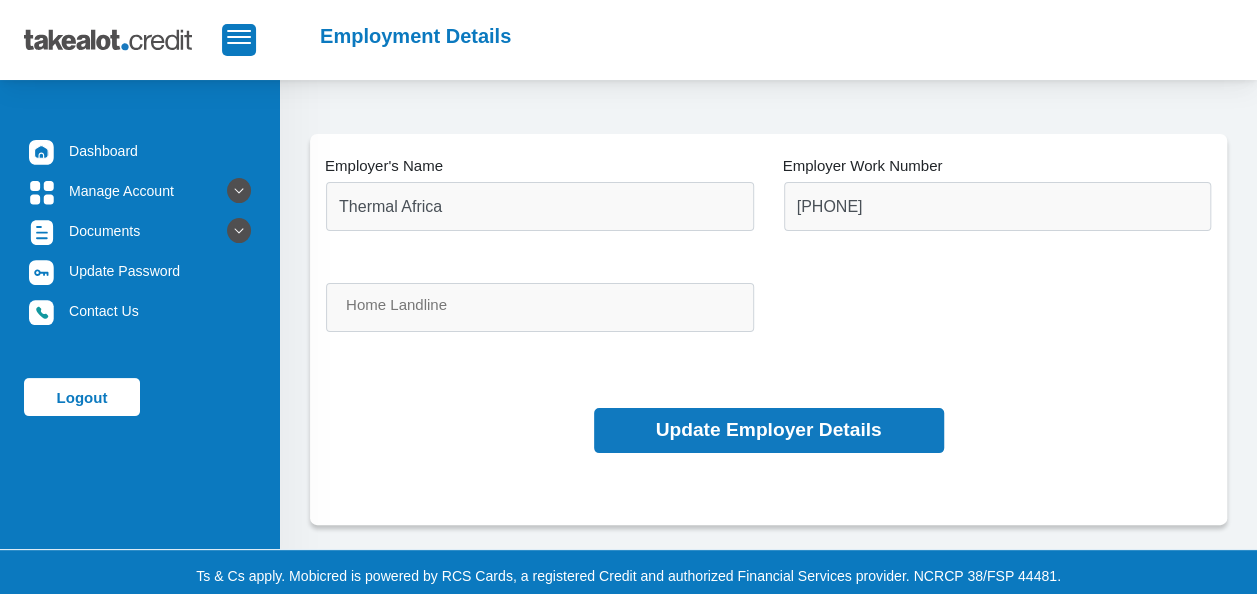 click on "Update Employer Details" at bounding box center [769, 430] 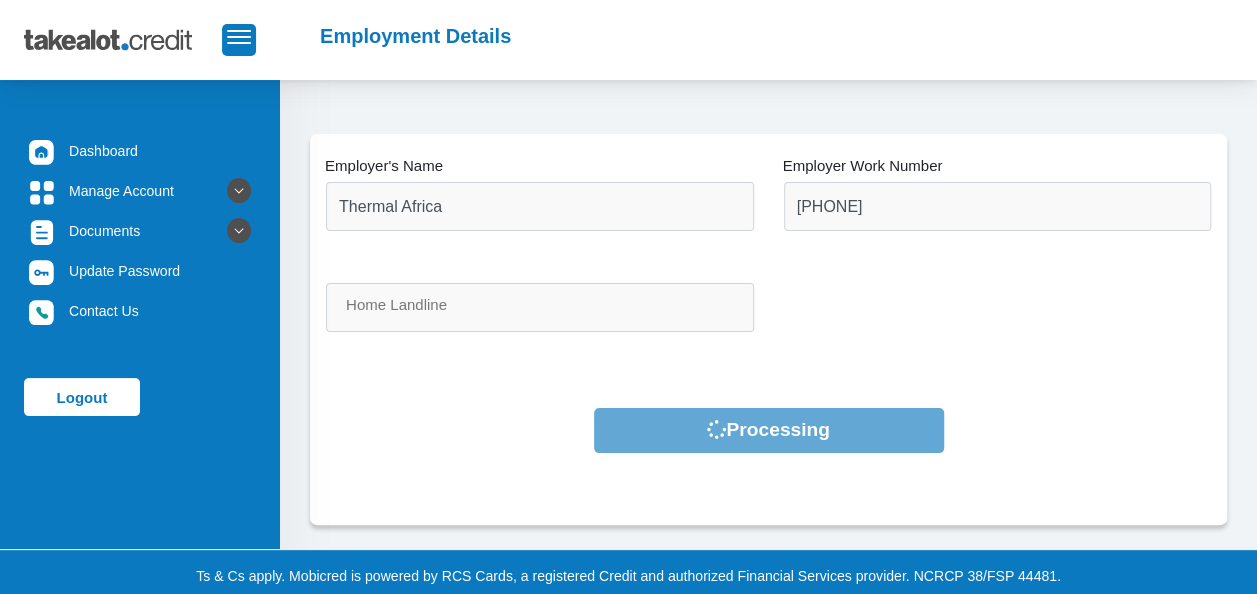 scroll, scrollTop: 0, scrollLeft: 0, axis: both 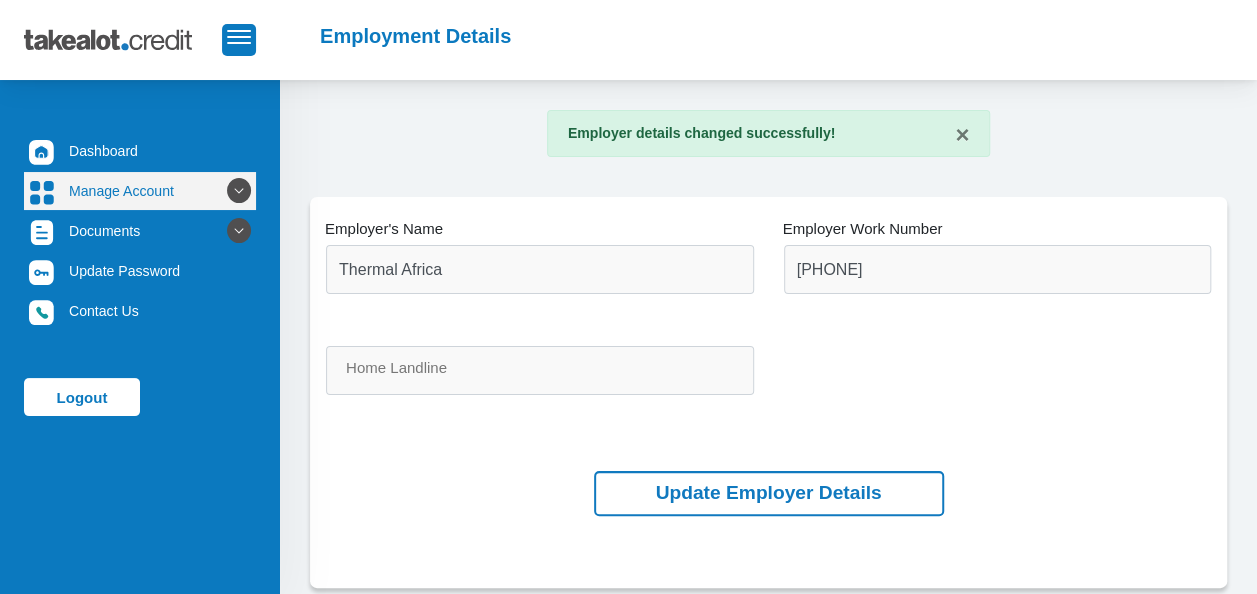 click at bounding box center (239, 191) 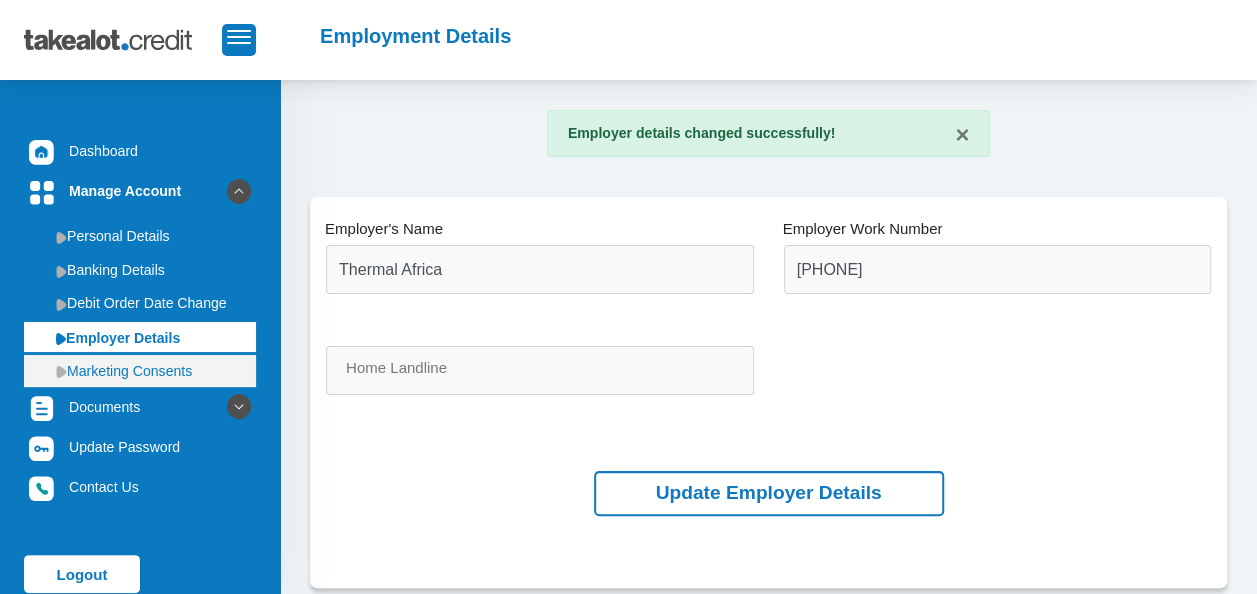 click at bounding box center (61, 371) 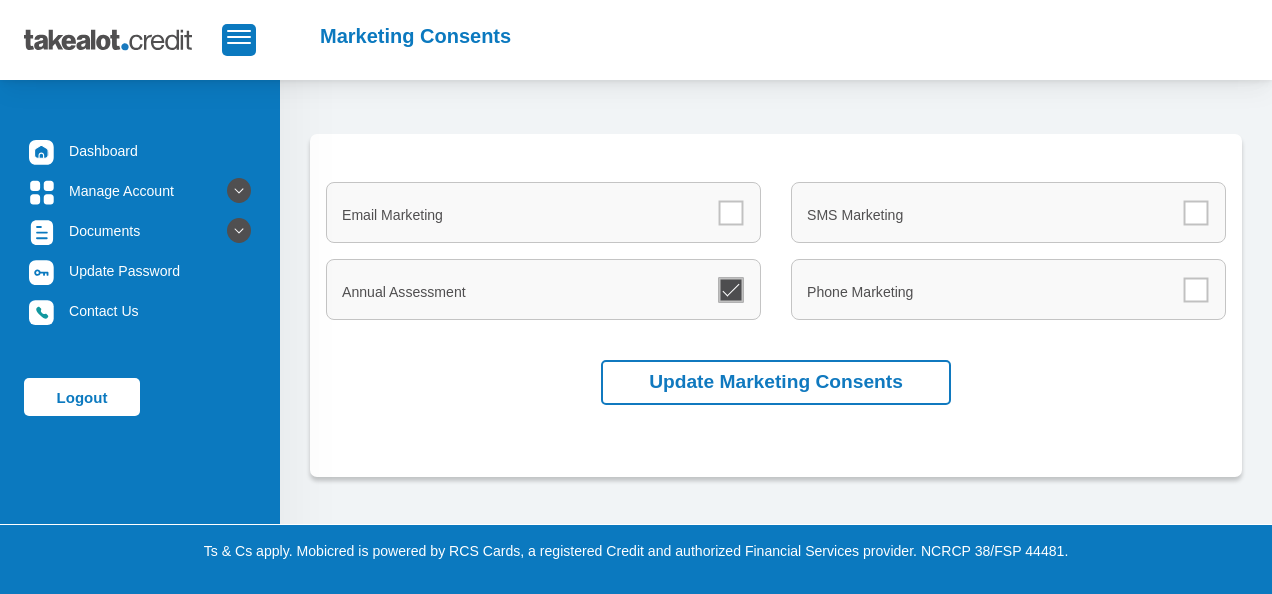 scroll, scrollTop: 0, scrollLeft: 0, axis: both 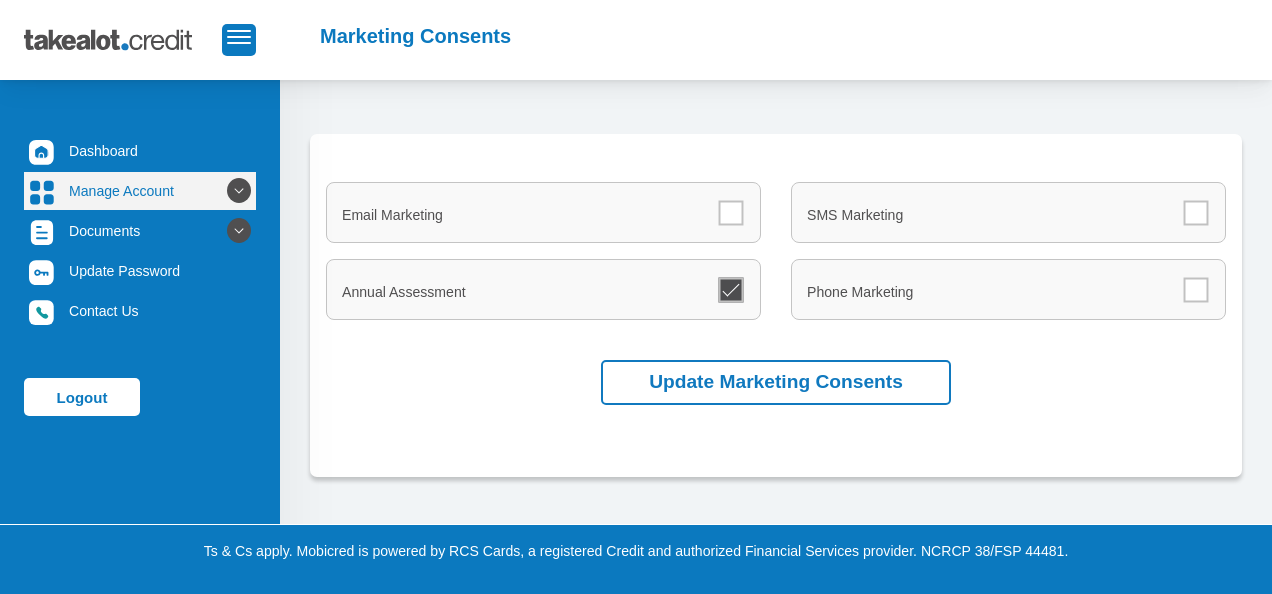 click at bounding box center [239, 191] 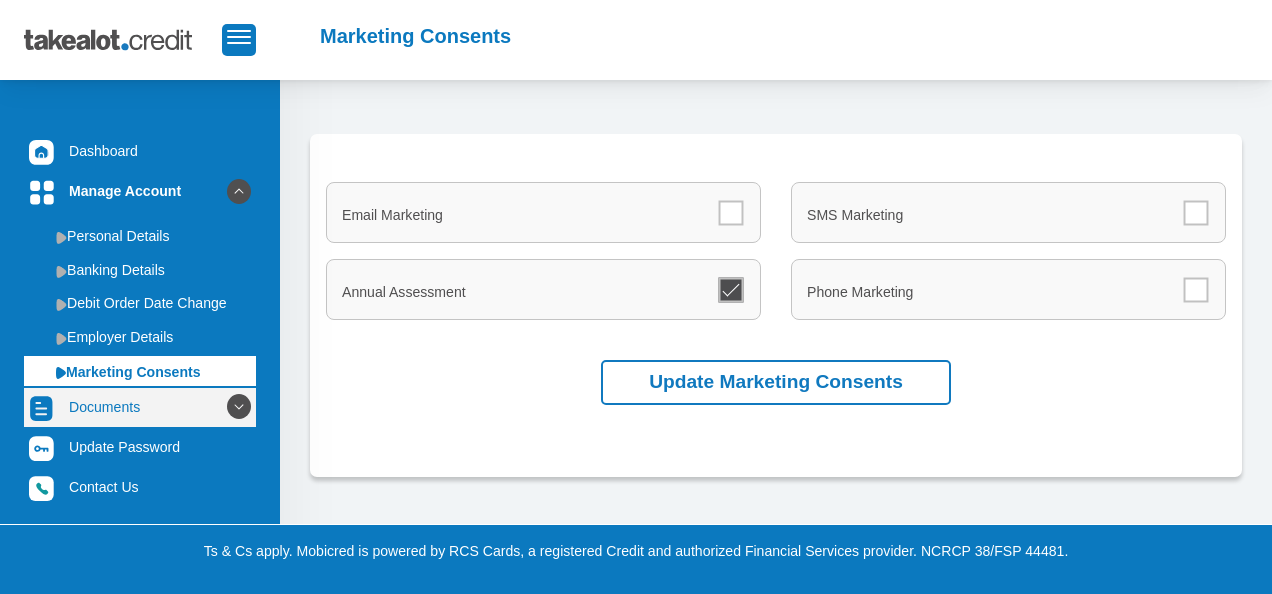 click at bounding box center (239, 407) 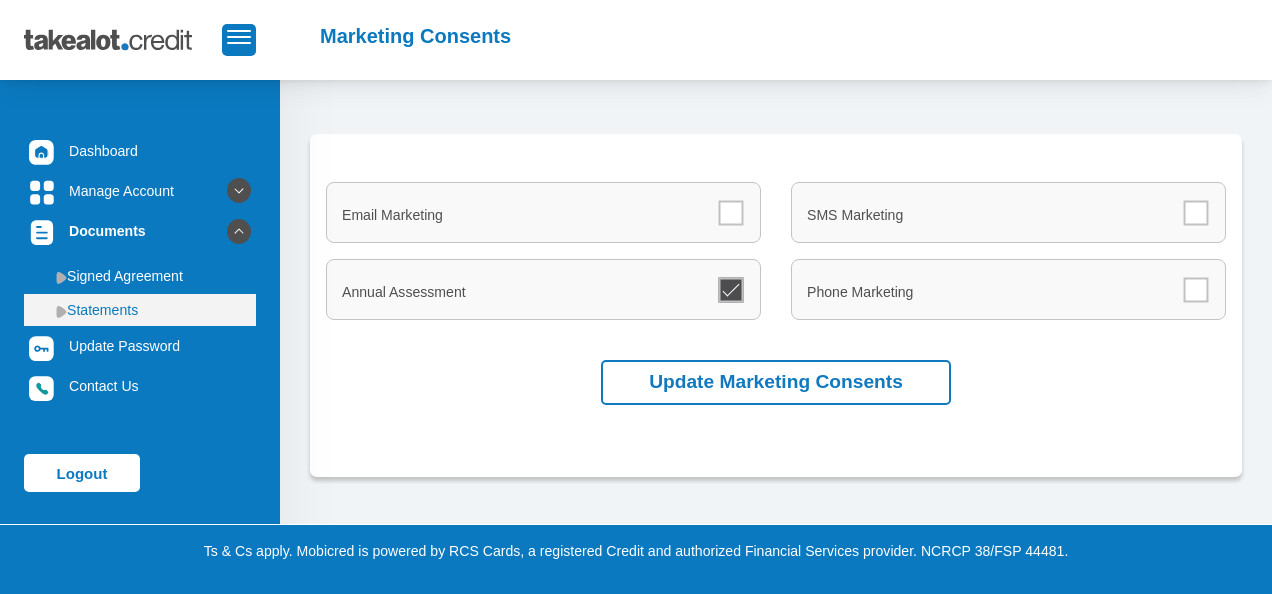 click at bounding box center [61, 311] 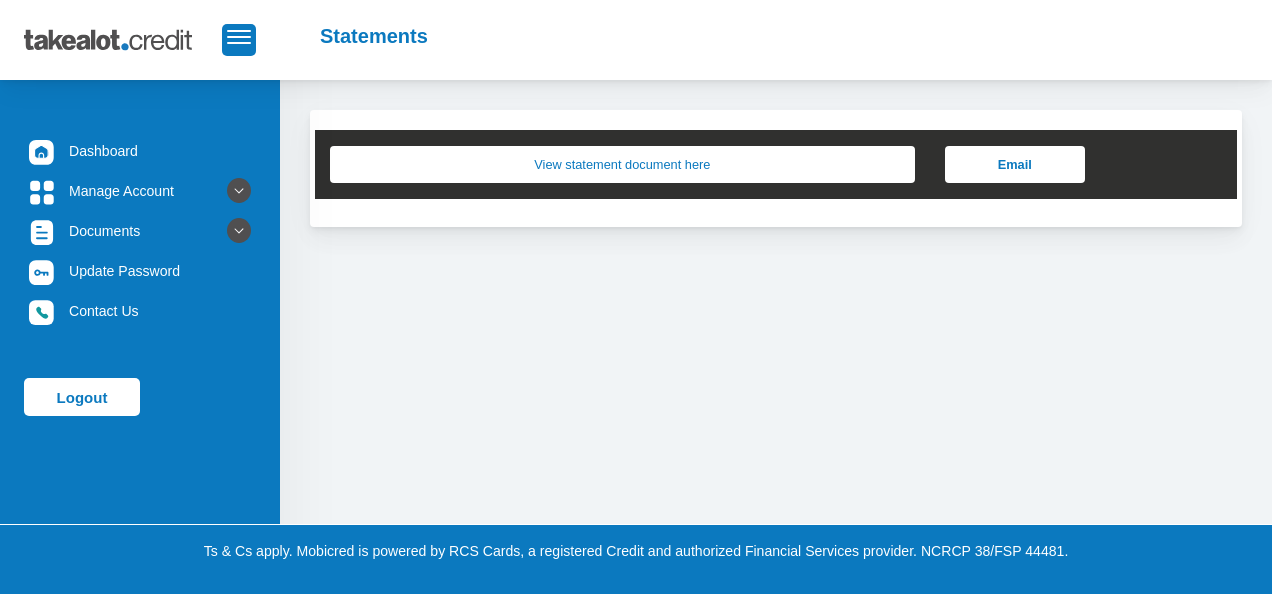 scroll, scrollTop: 0, scrollLeft: 0, axis: both 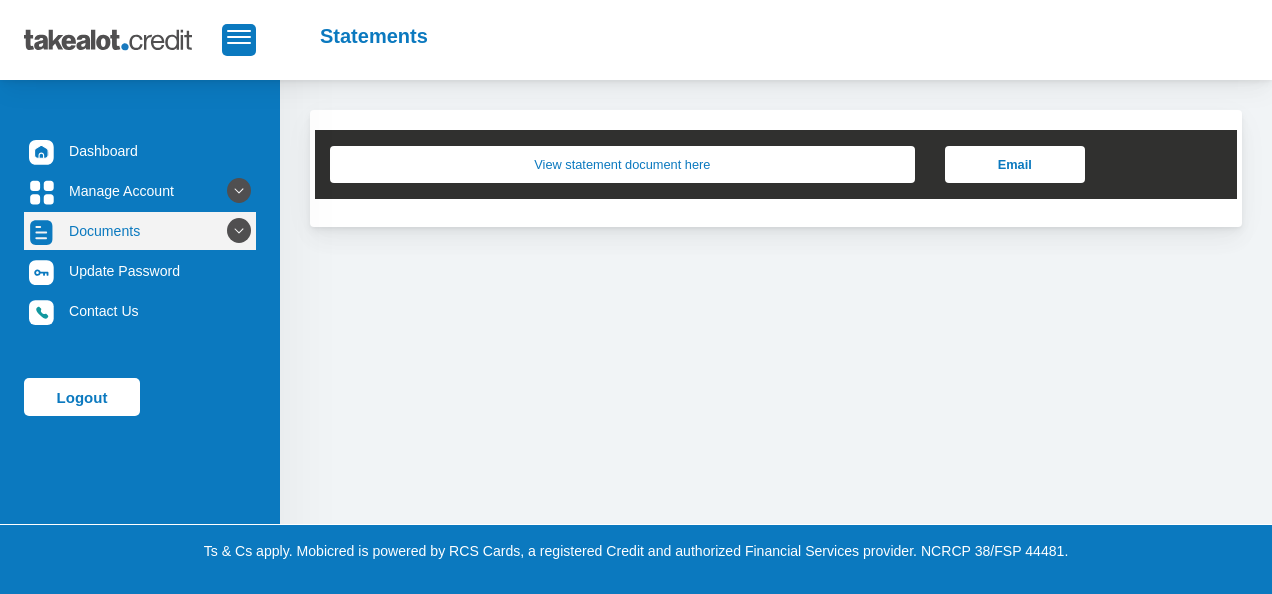 click at bounding box center (239, 231) 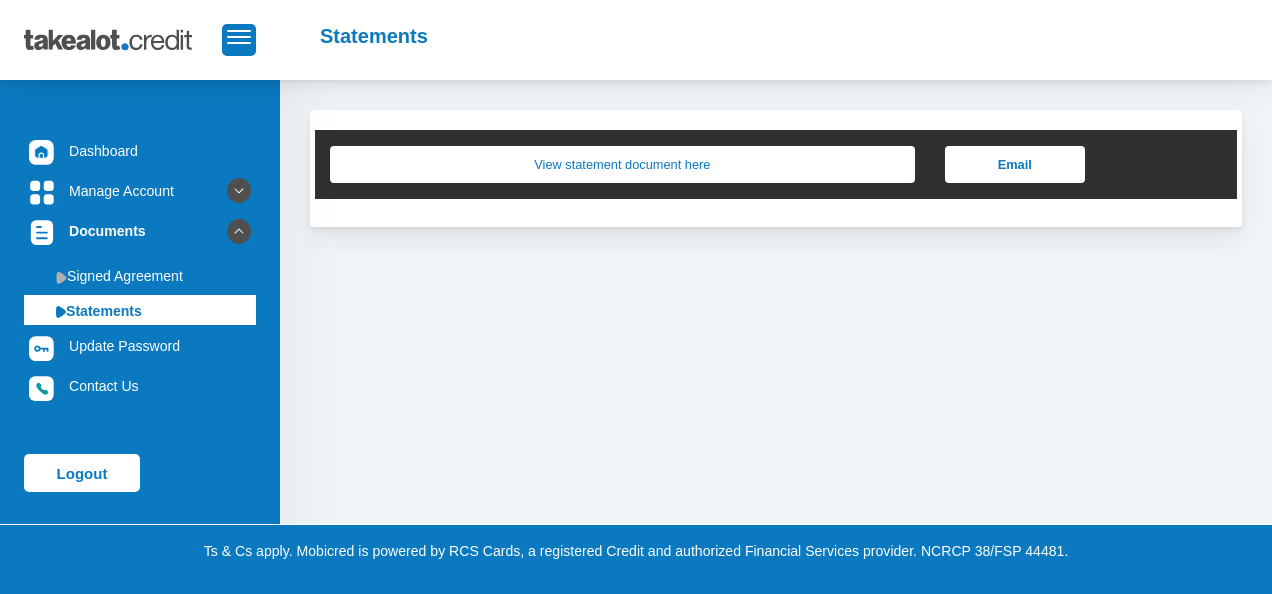 click at bounding box center [61, 312] 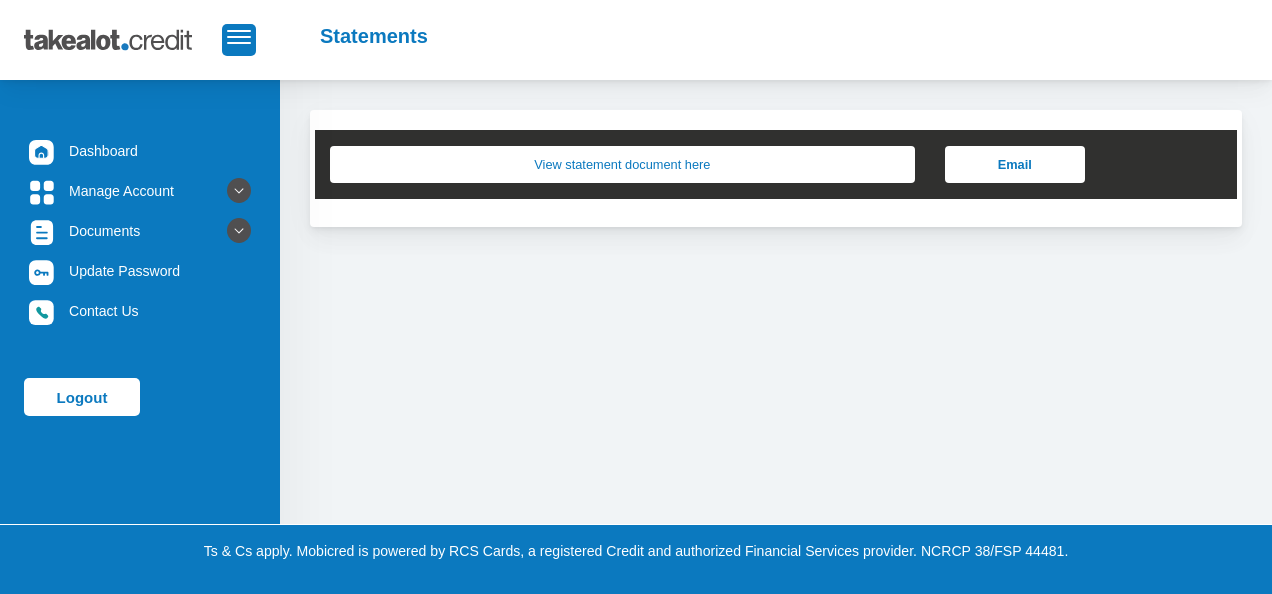 scroll, scrollTop: 0, scrollLeft: 0, axis: both 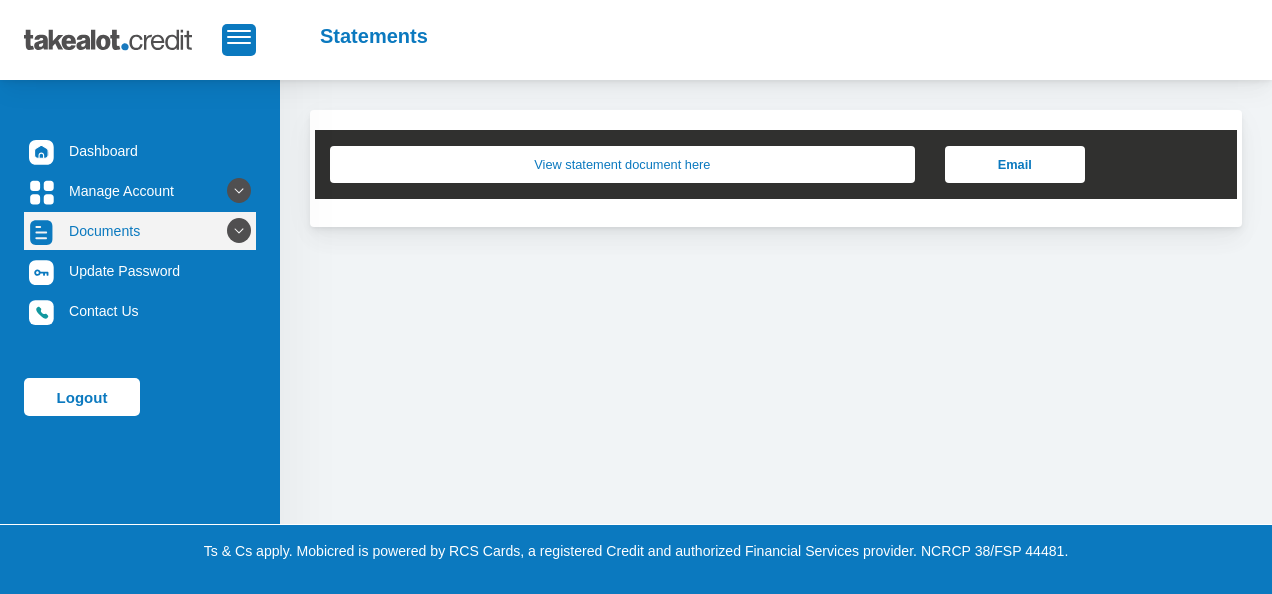 click at bounding box center (239, 231) 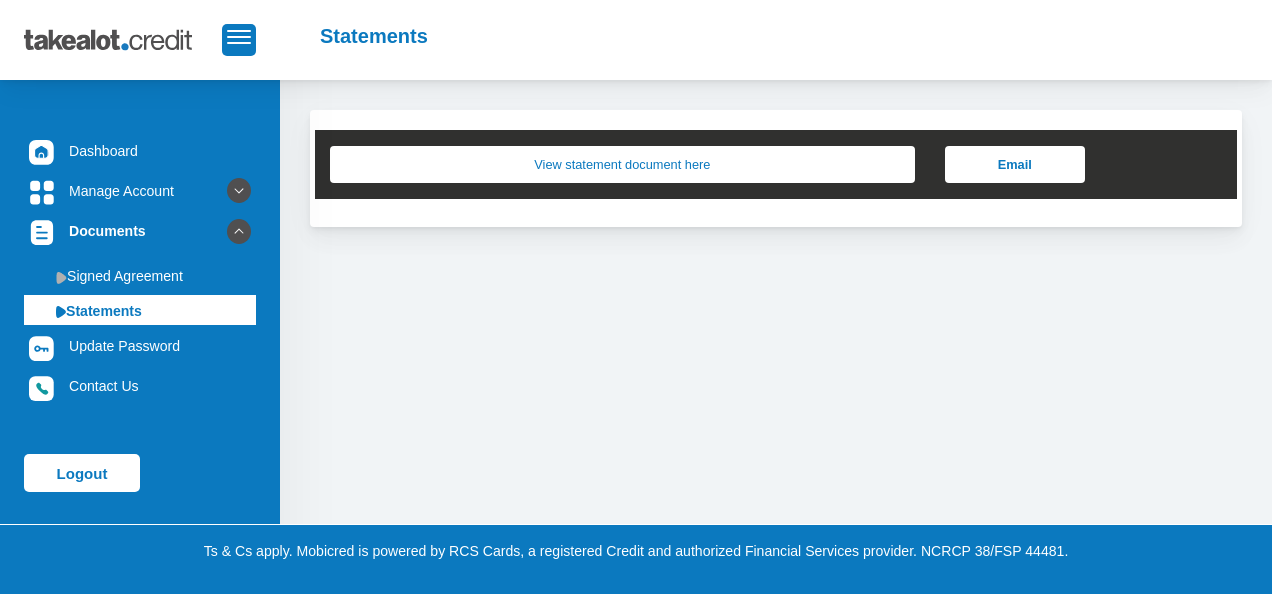 click at bounding box center (61, 312) 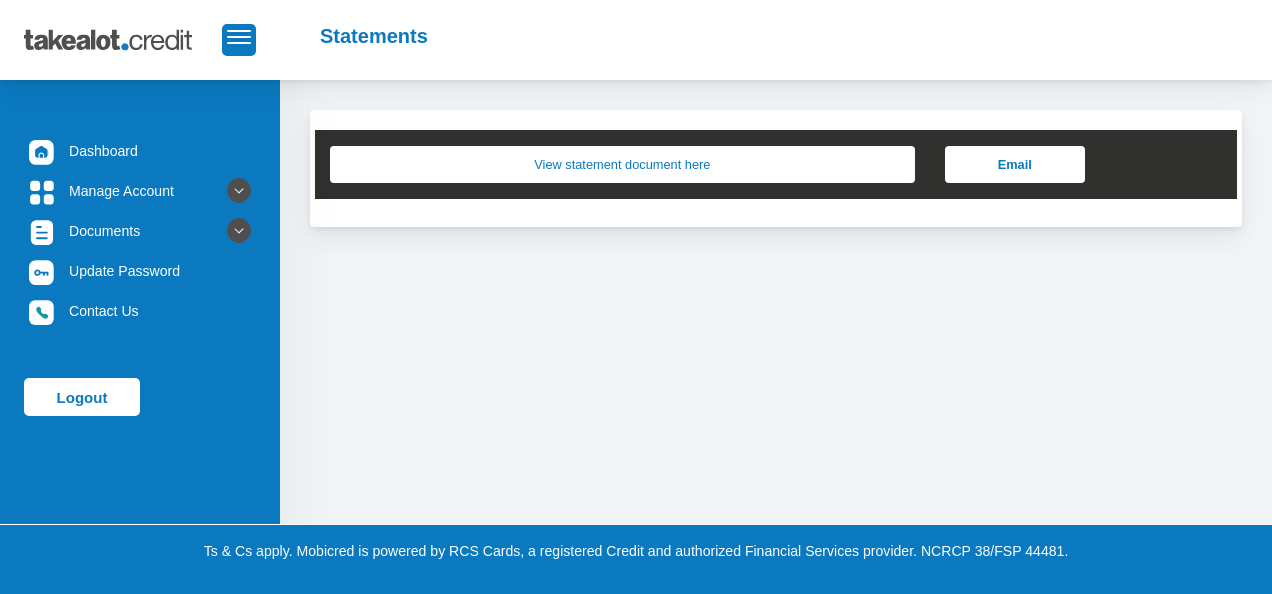 scroll, scrollTop: 0, scrollLeft: 0, axis: both 